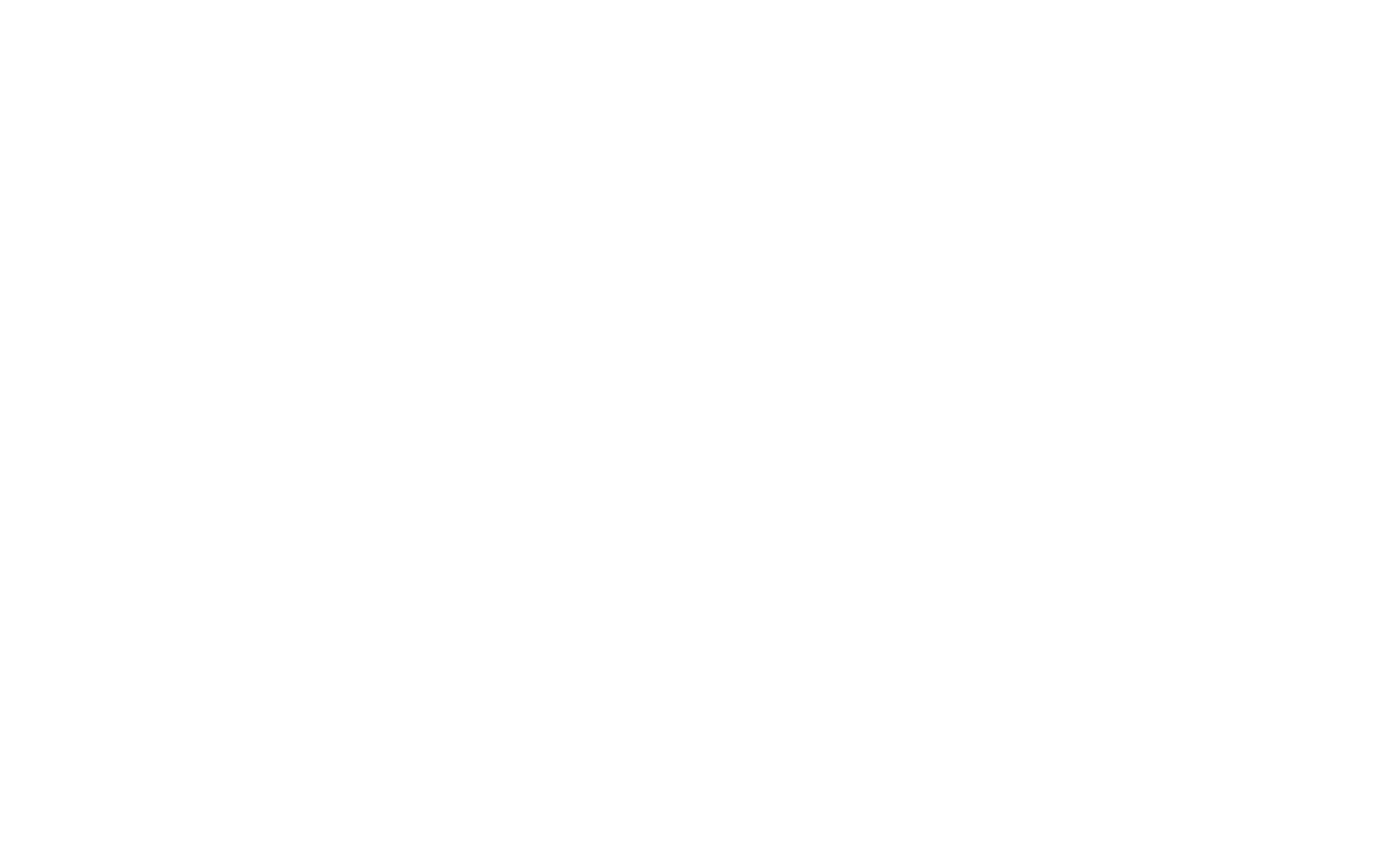 scroll, scrollTop: 0, scrollLeft: 0, axis: both 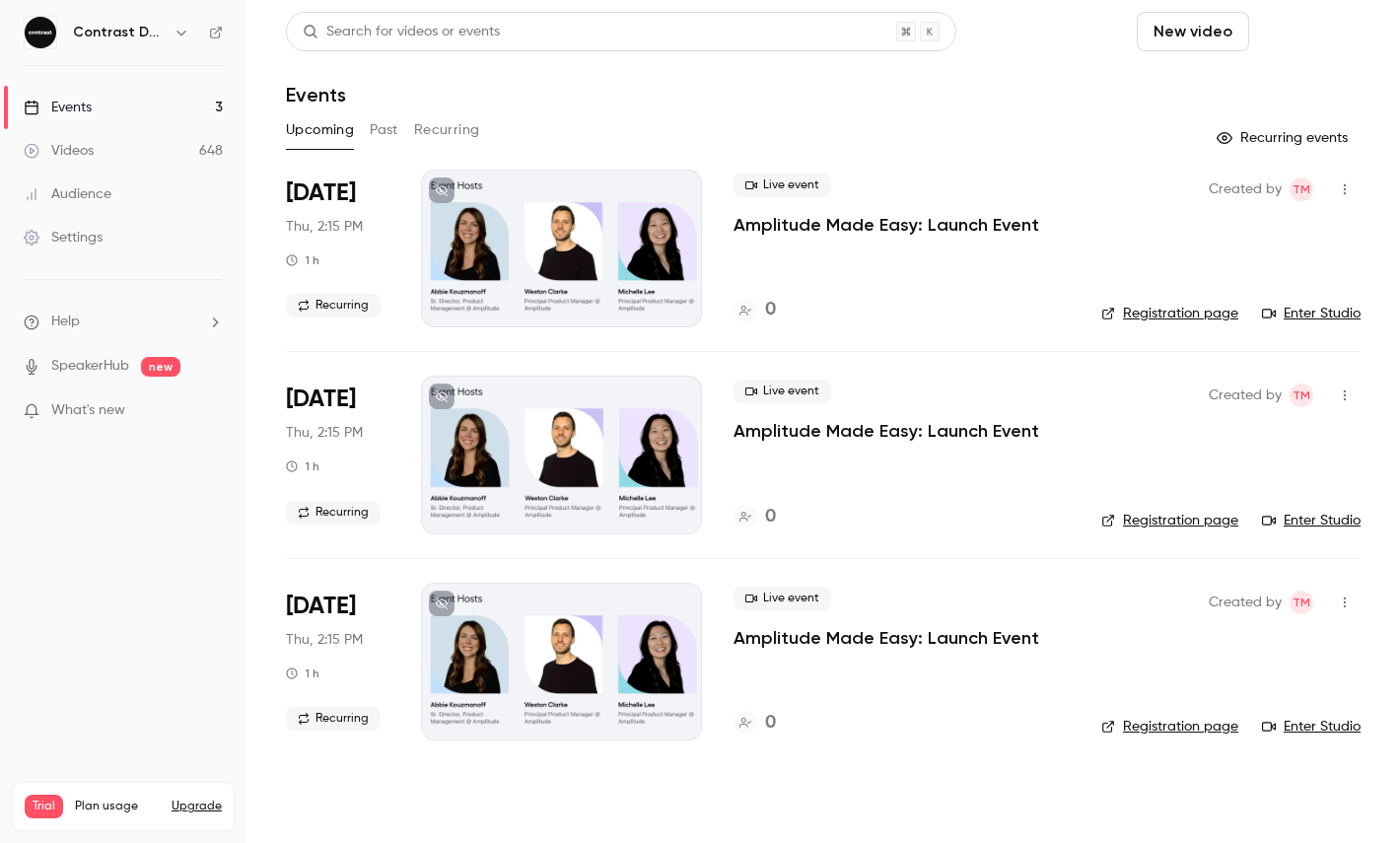 click on "Schedule" at bounding box center [1308, 32] 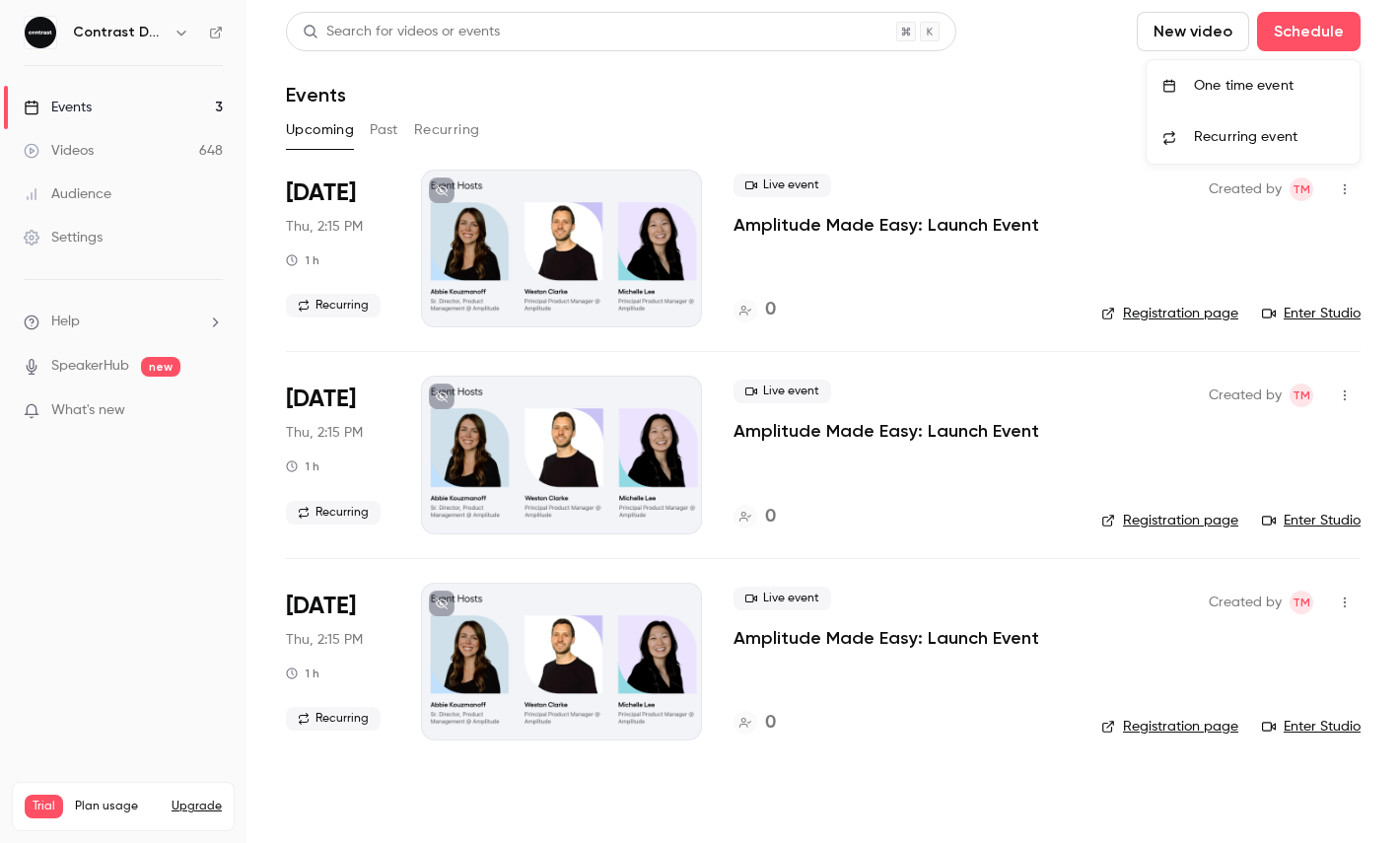 click on "One time event" at bounding box center [1269, 86] 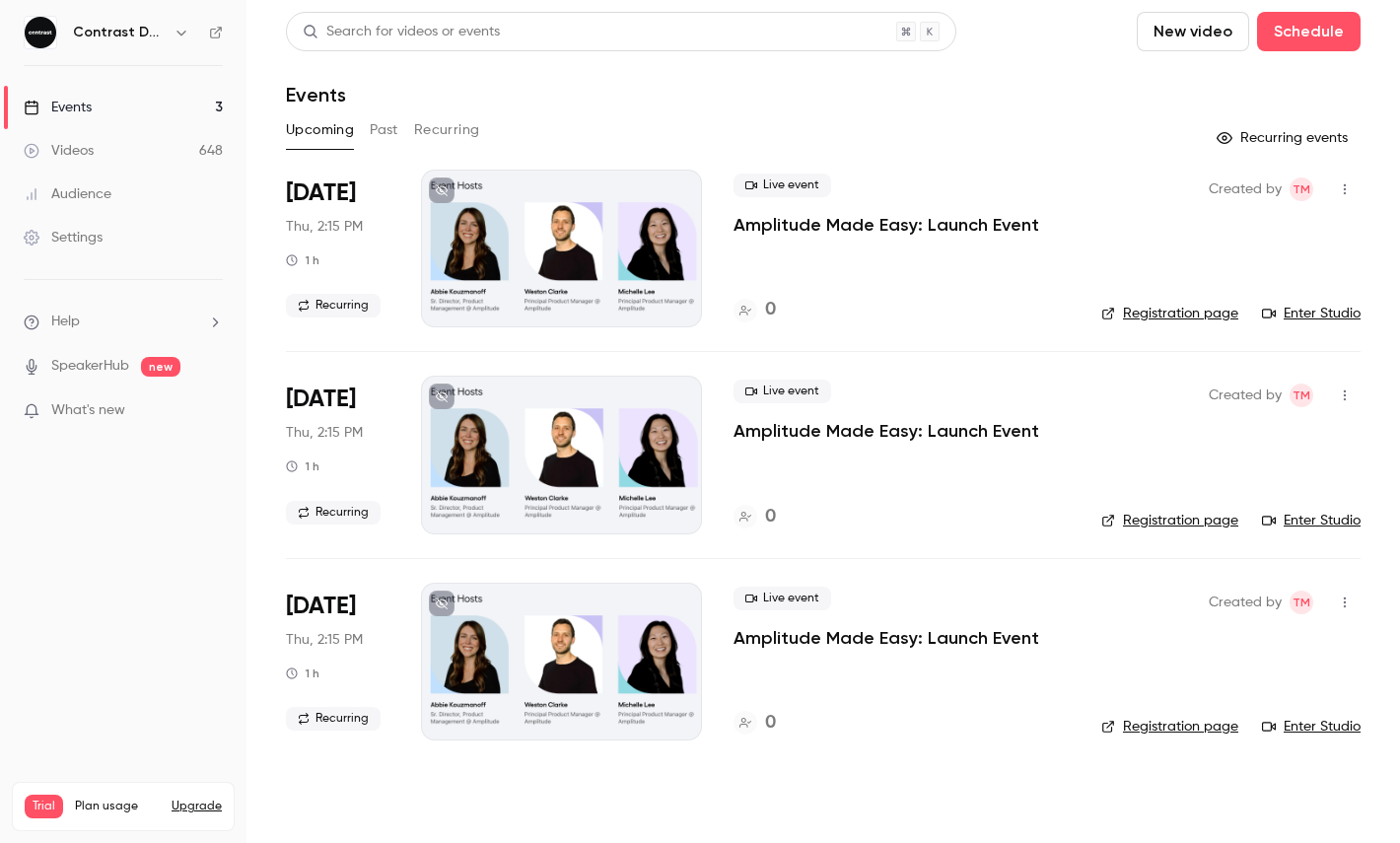 type 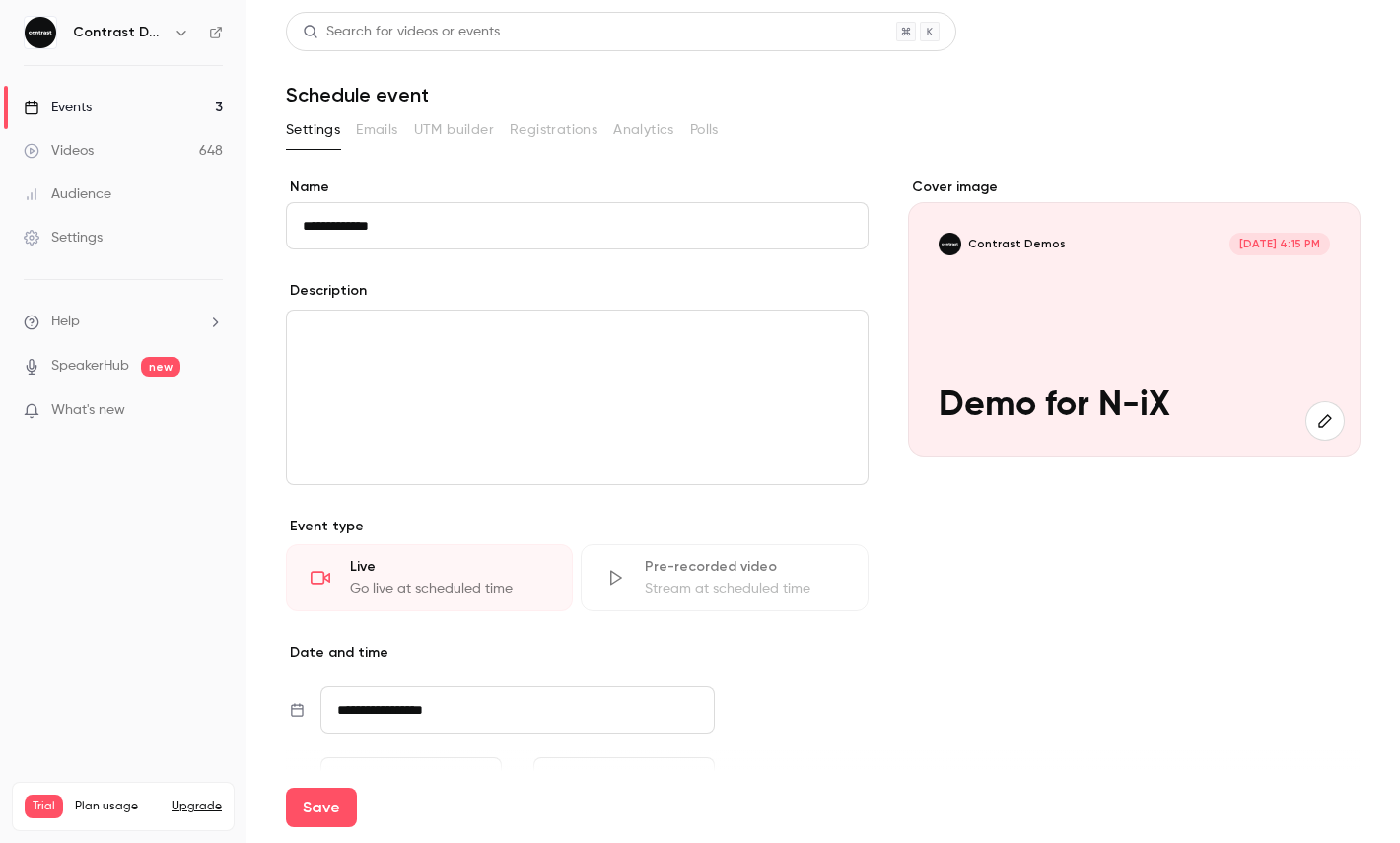 scroll, scrollTop: 275, scrollLeft: 0, axis: vertical 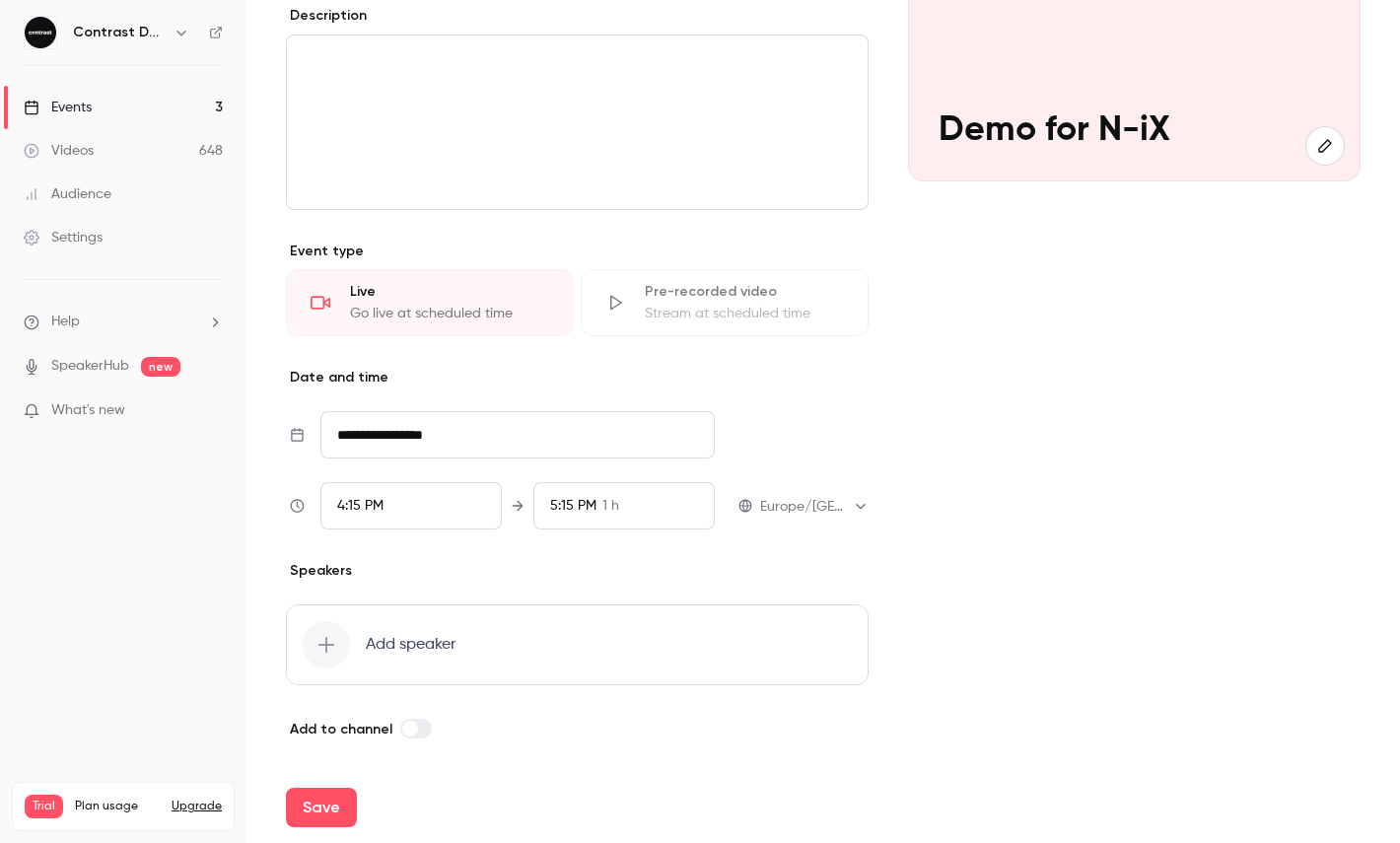 type on "**********" 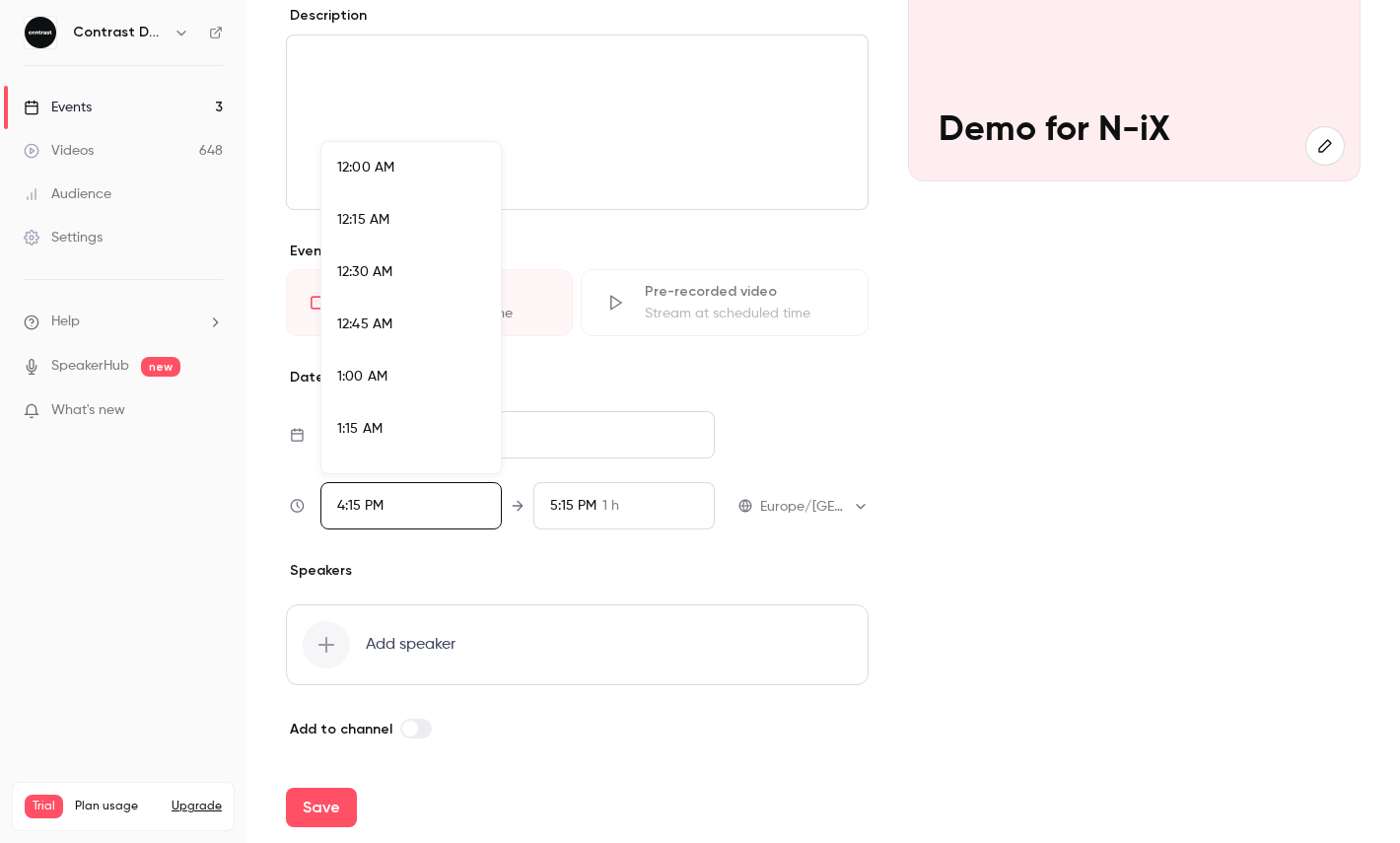 scroll, scrollTop: 3257, scrollLeft: 0, axis: vertical 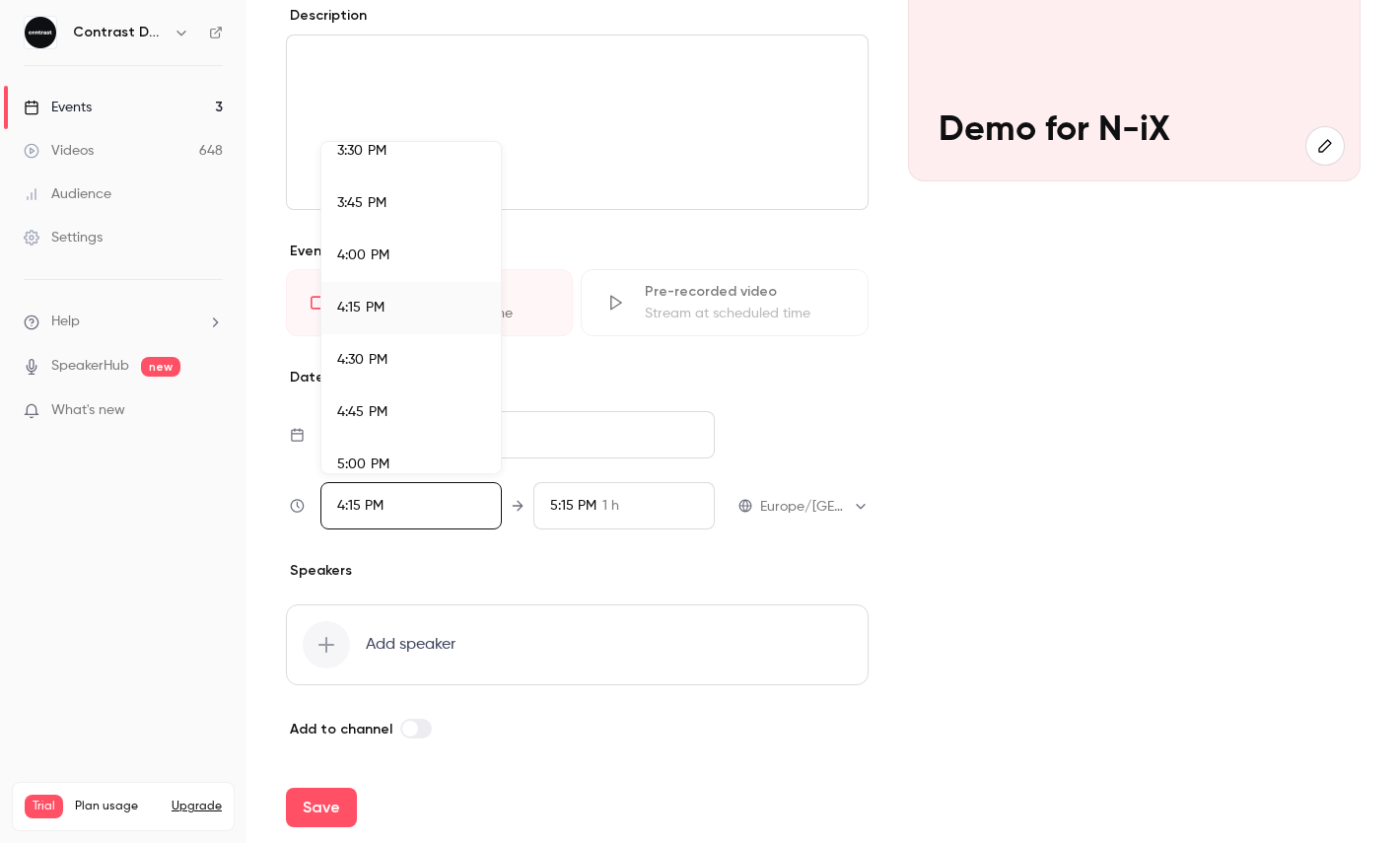 click on "4:30 PM" at bounding box center [411, 360] 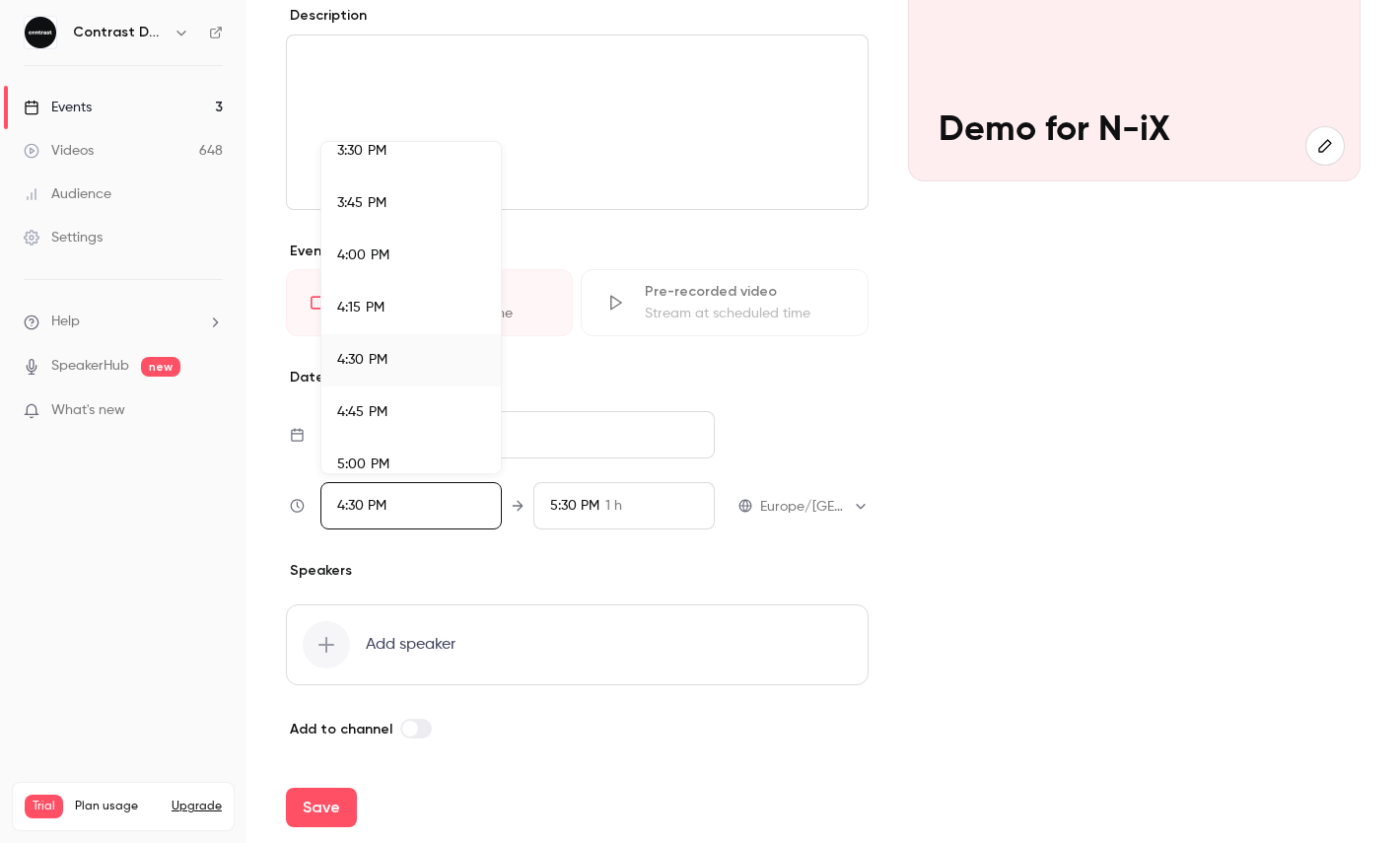click at bounding box center (700, 421) 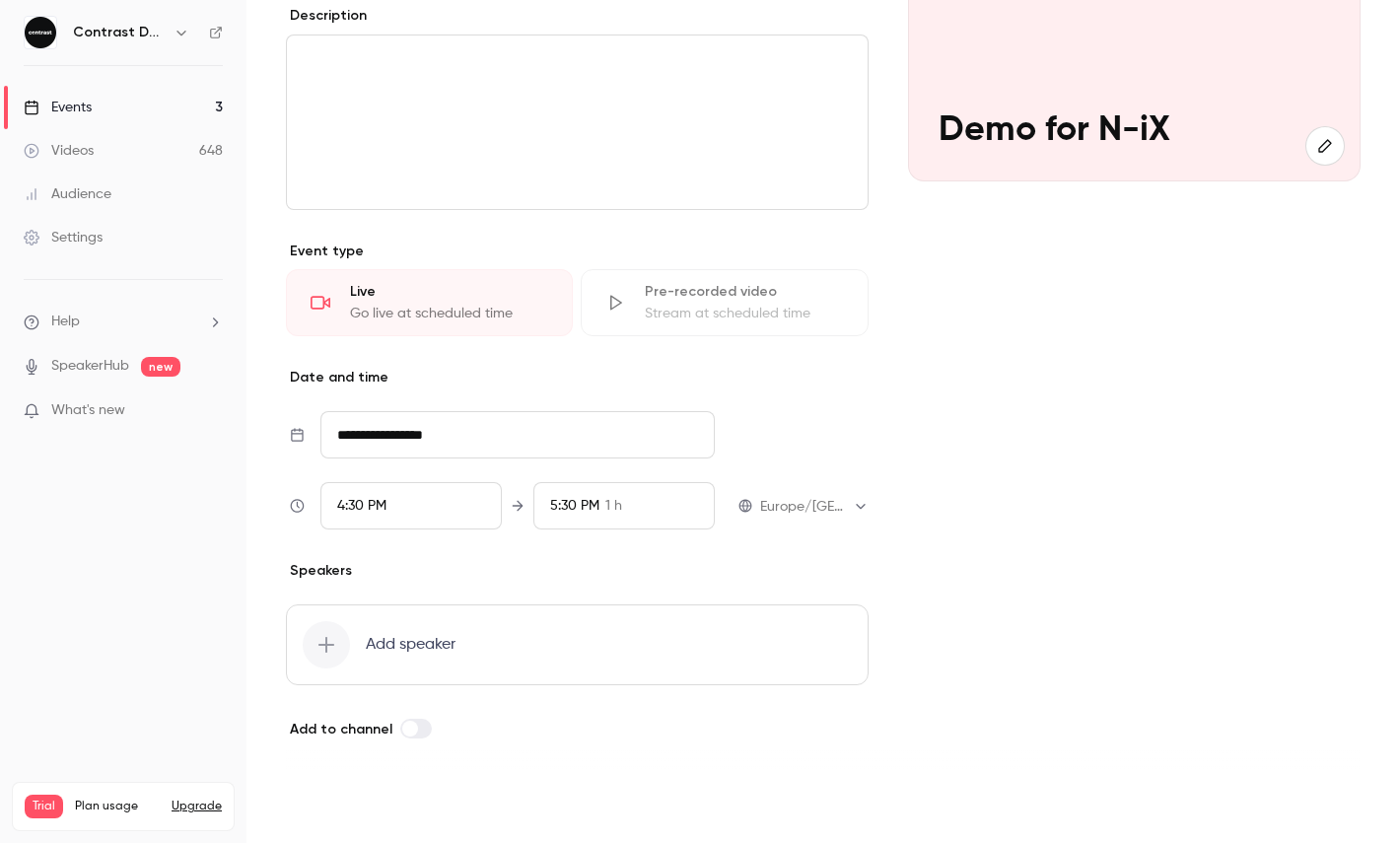 click on "Save" at bounding box center (321, 808) 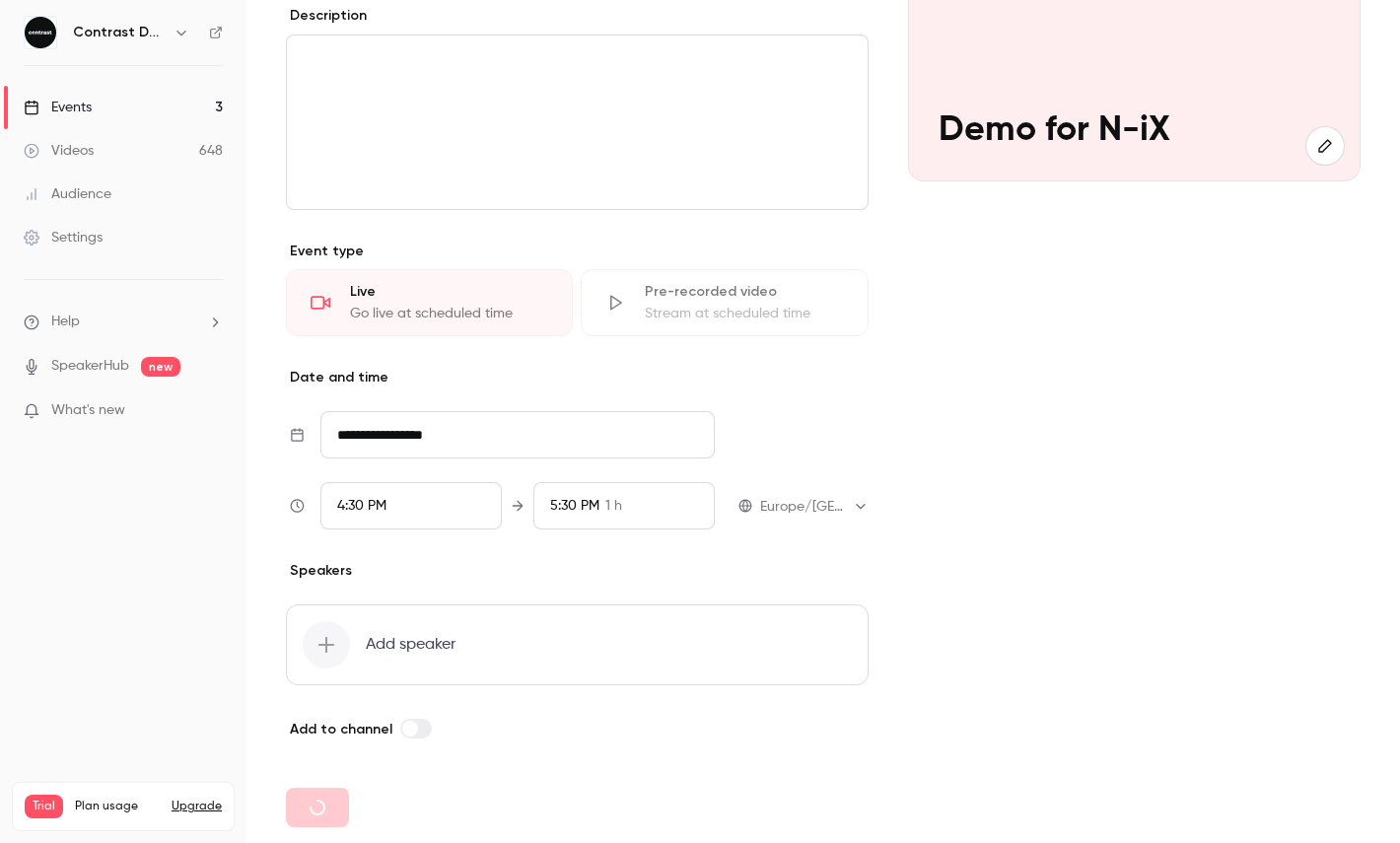 type 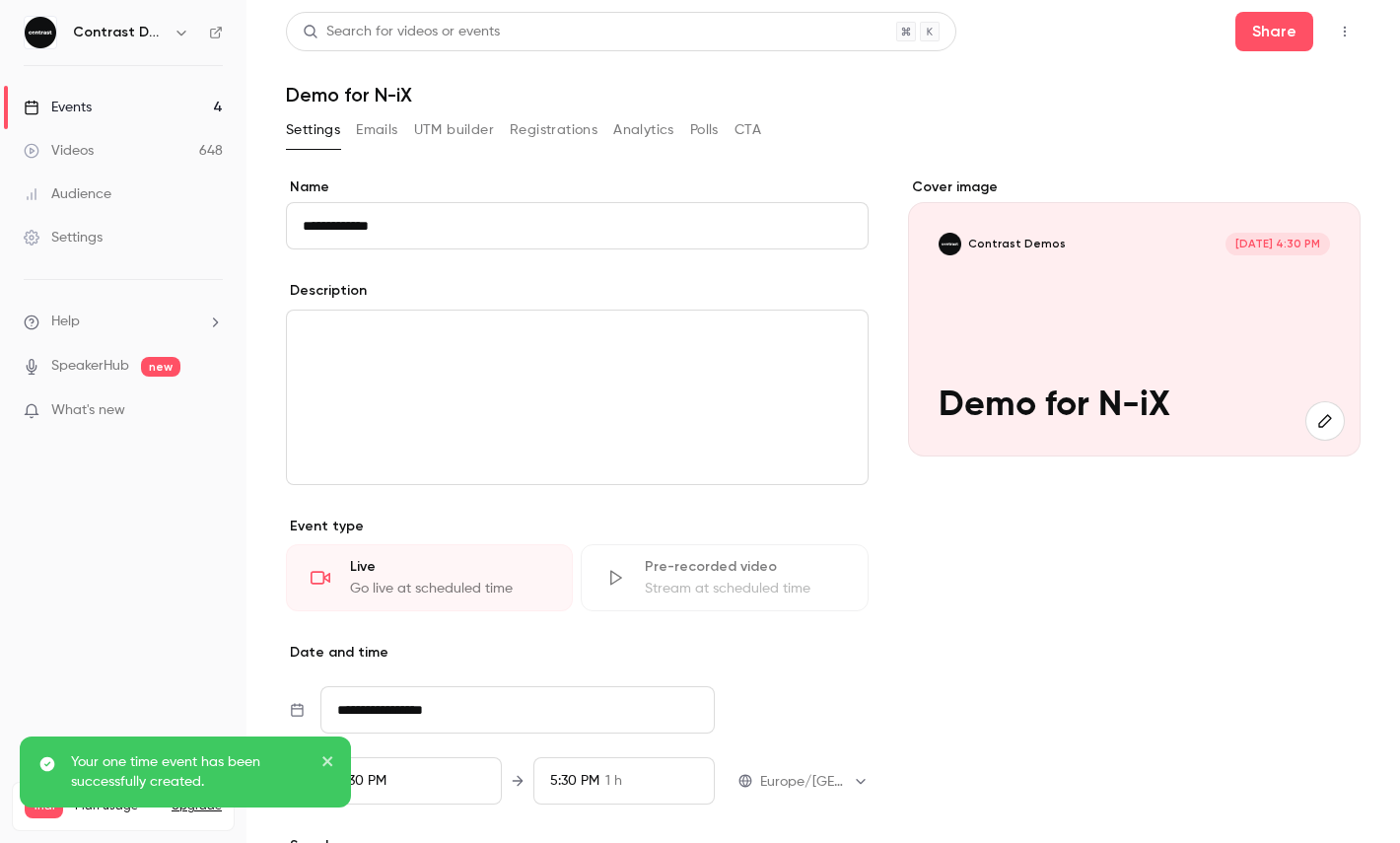click 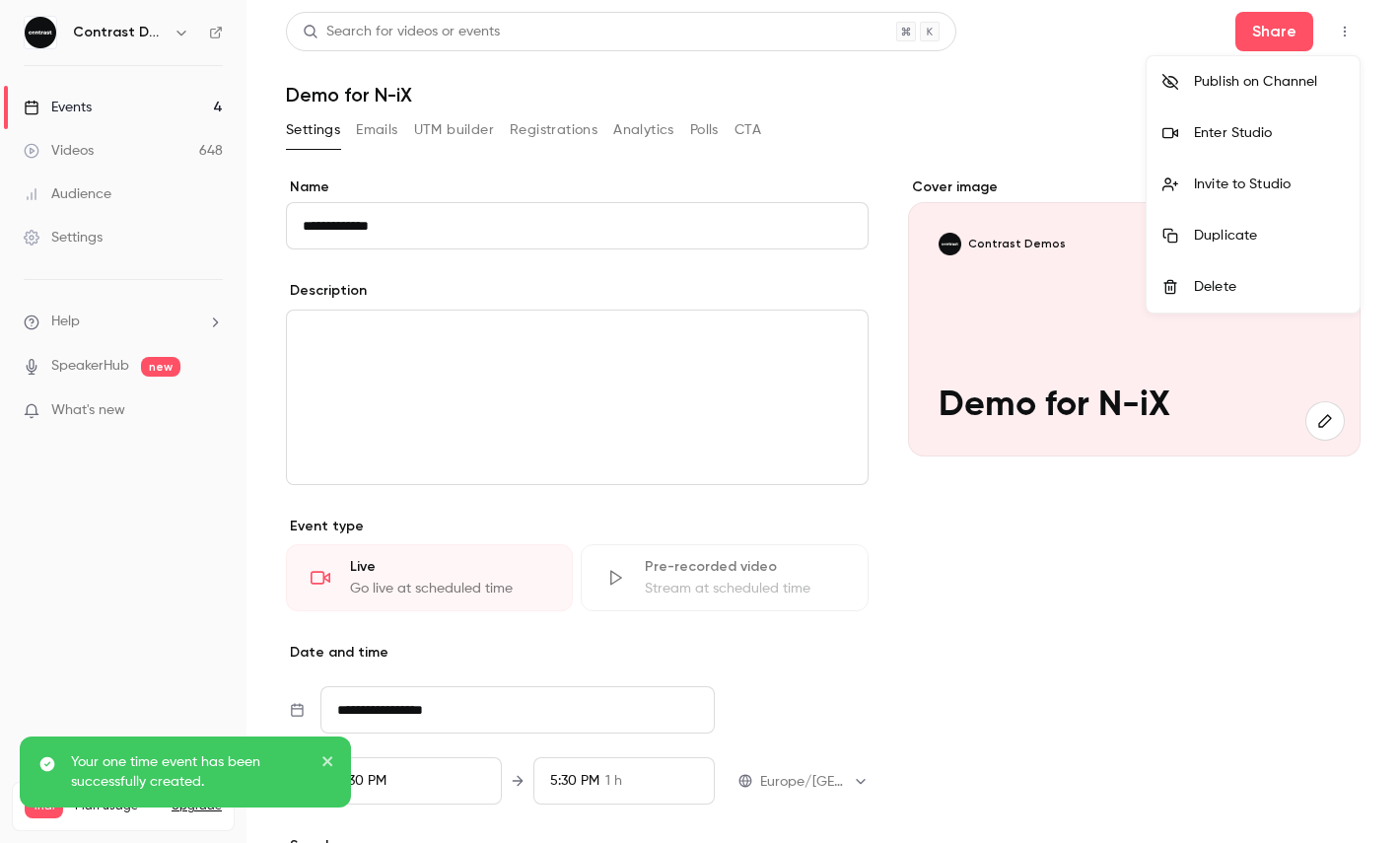 click on "Enter Studio" at bounding box center (1269, 133) 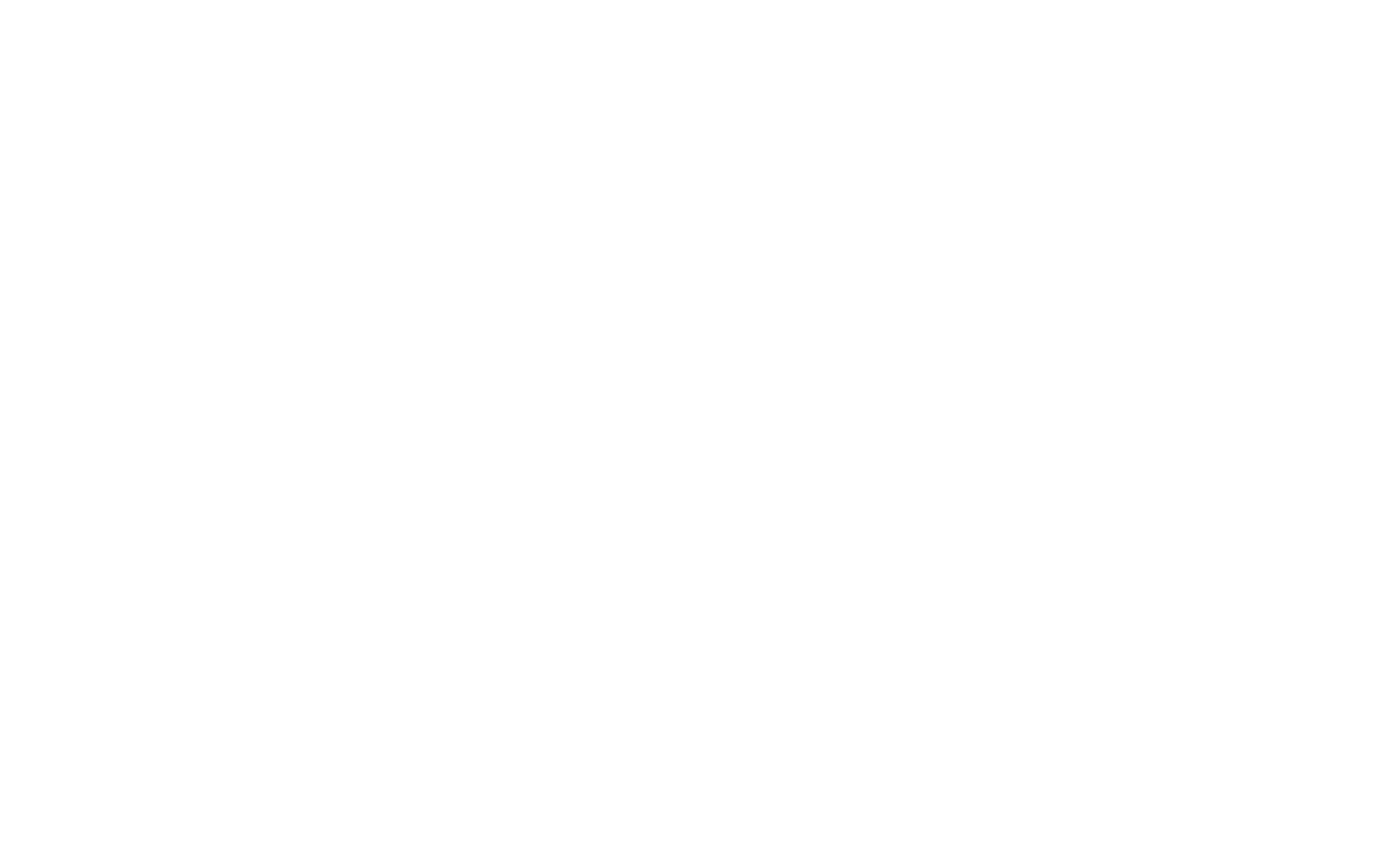 scroll, scrollTop: 0, scrollLeft: 0, axis: both 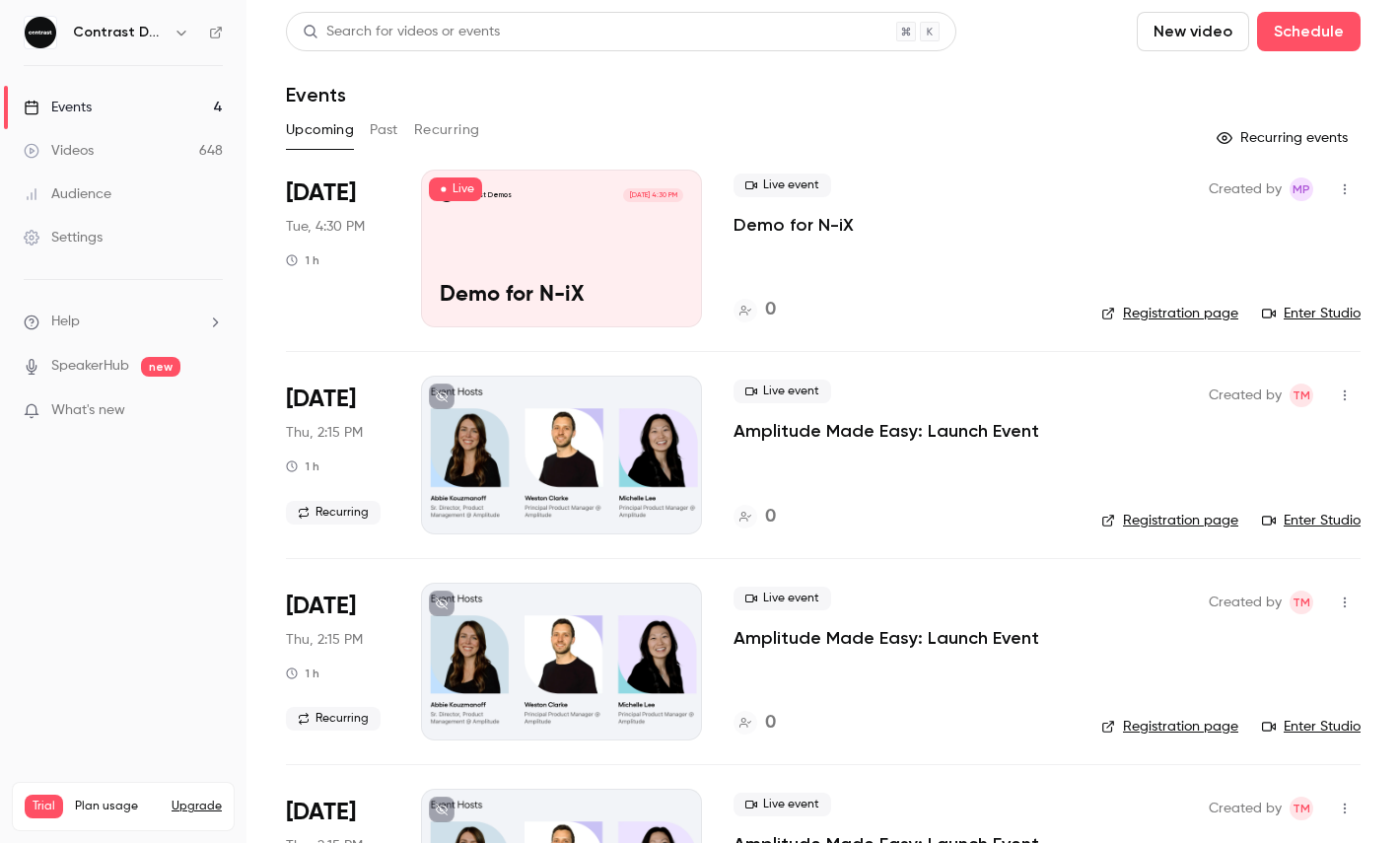 click 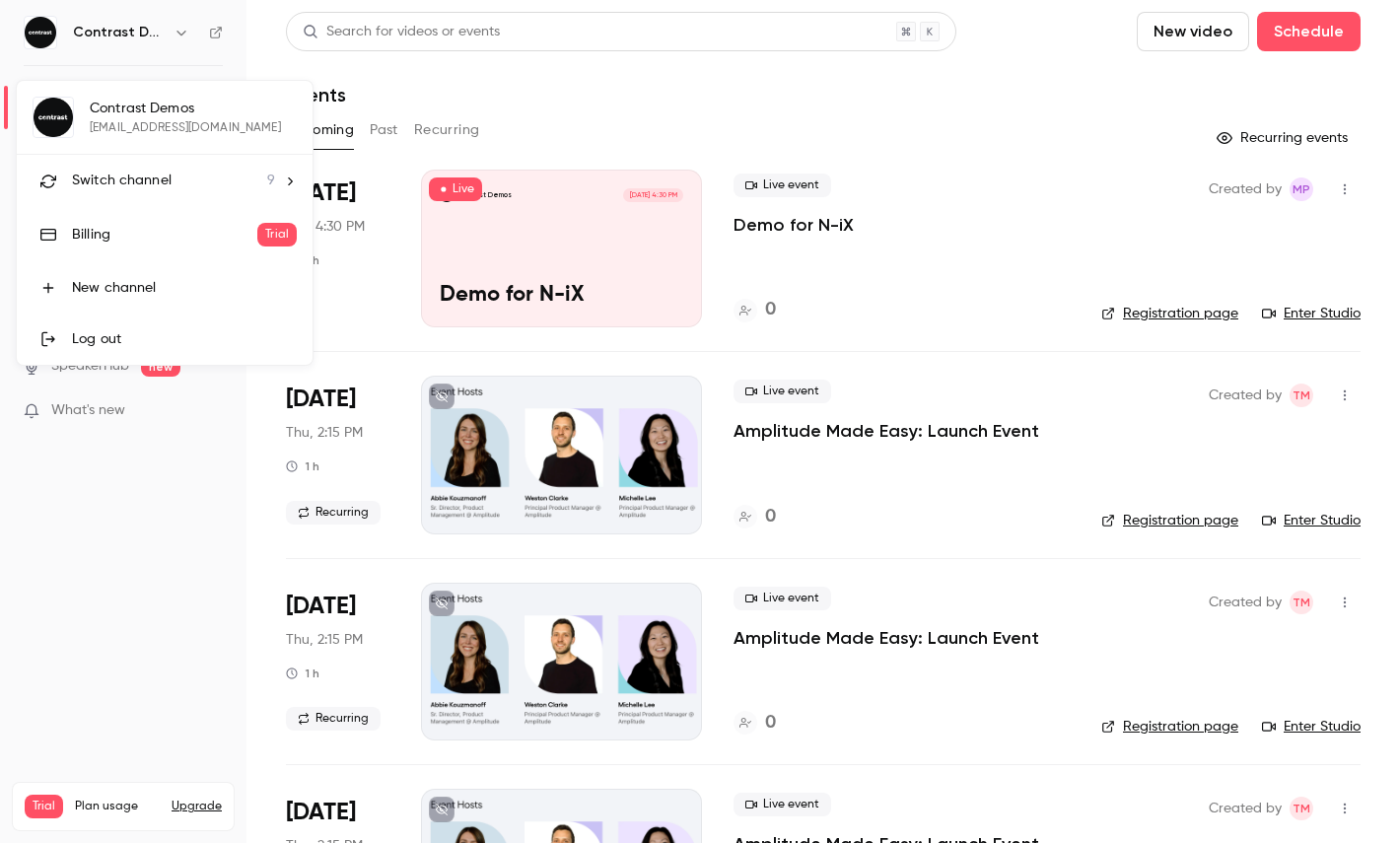 click on "Switch channel" at bounding box center [121, 180] 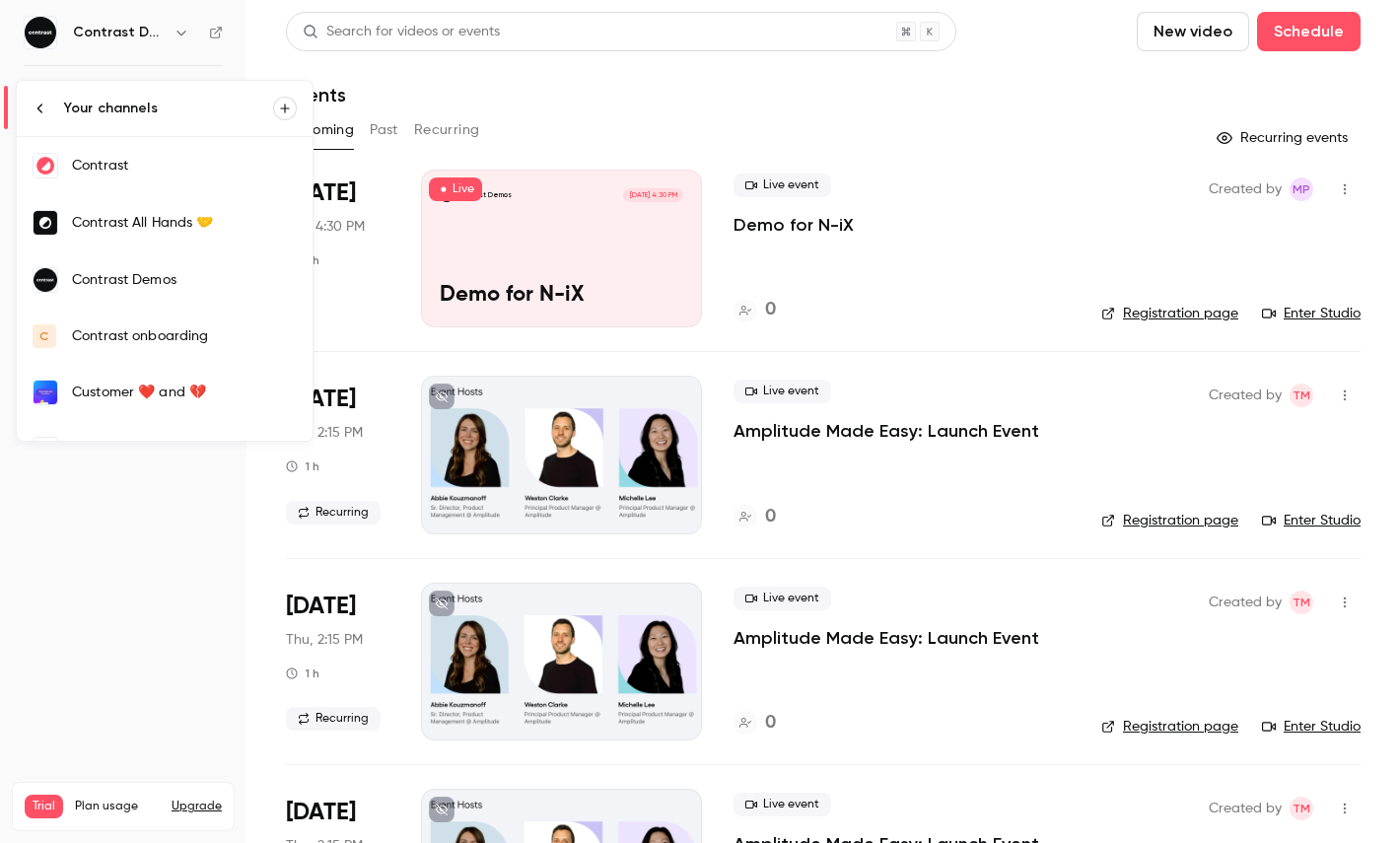 click on "Contrast" at bounding box center (184, 166) 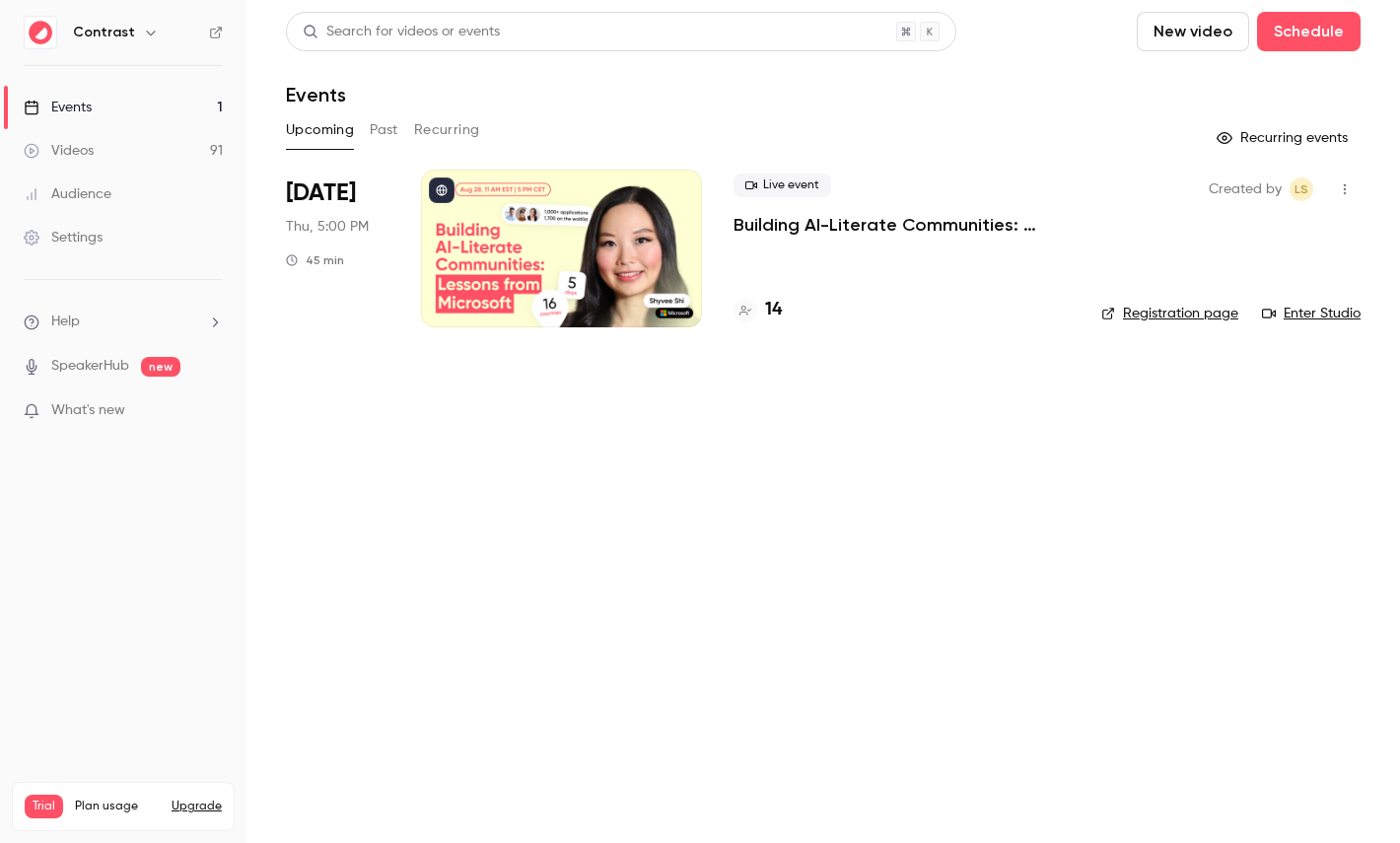click on "Settings" at bounding box center [63, 238] 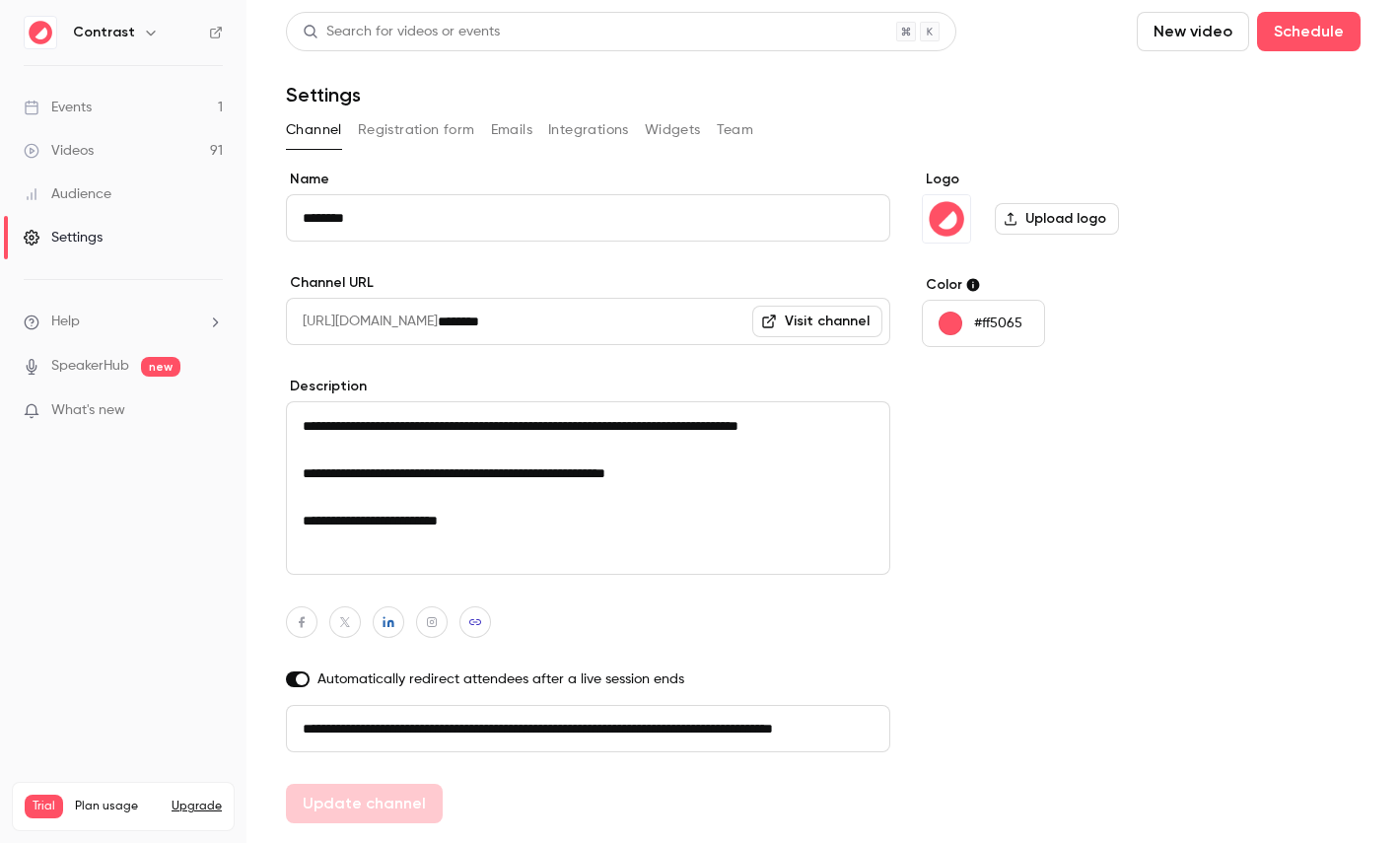 scroll, scrollTop: 0, scrollLeft: 111, axis: horizontal 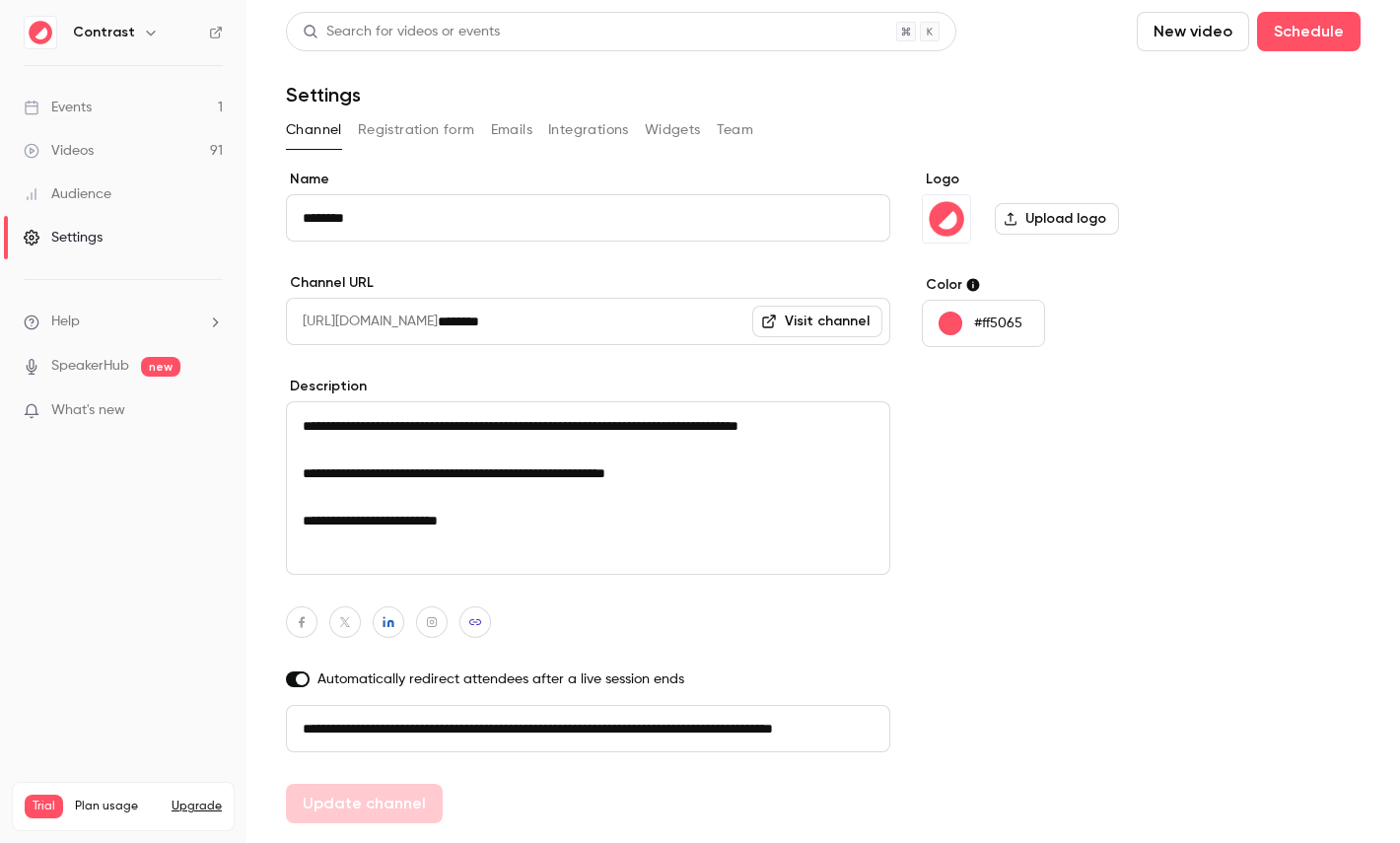 click on "Registration form" at bounding box center [416, 130] 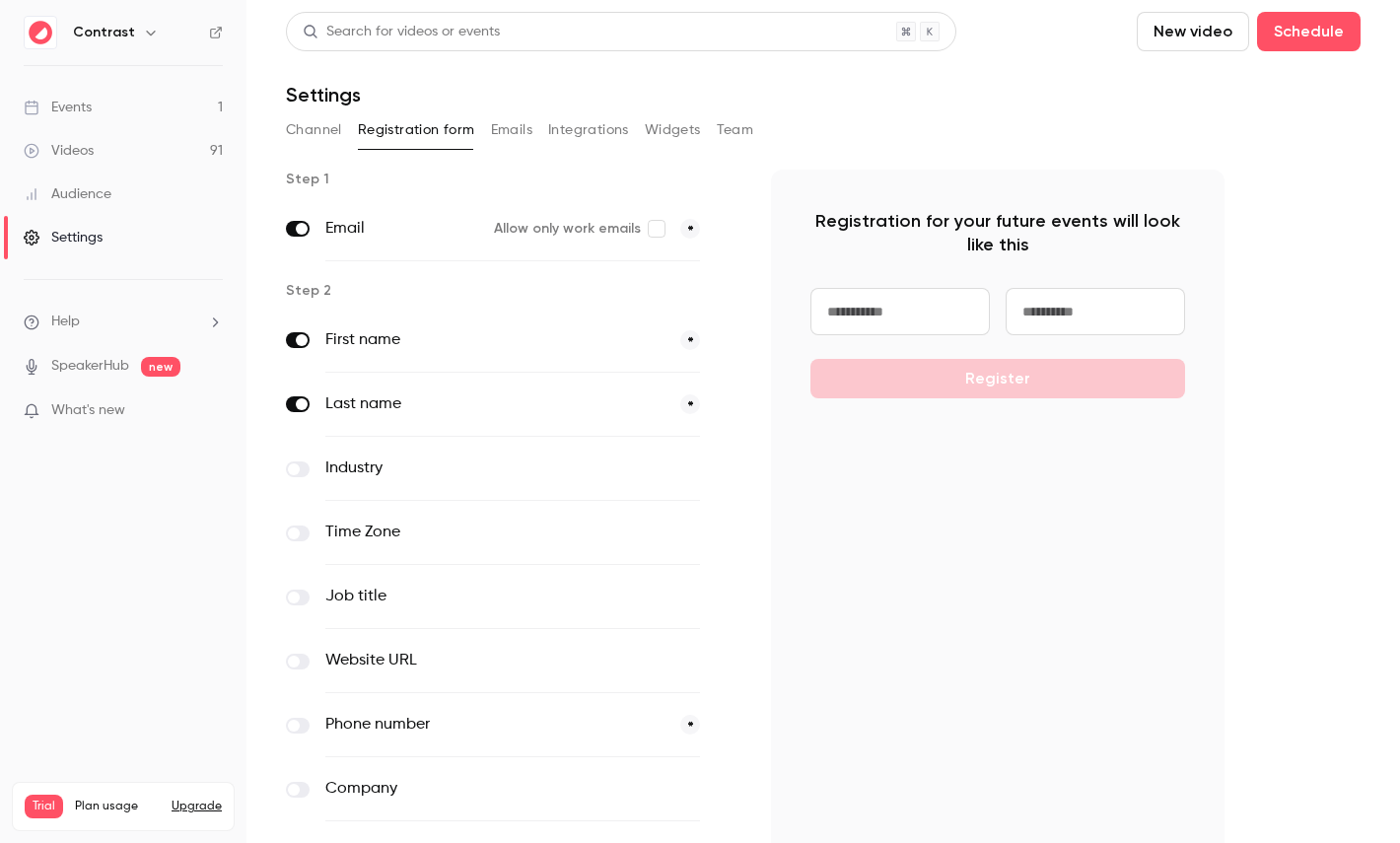 scroll, scrollTop: 128, scrollLeft: 0, axis: vertical 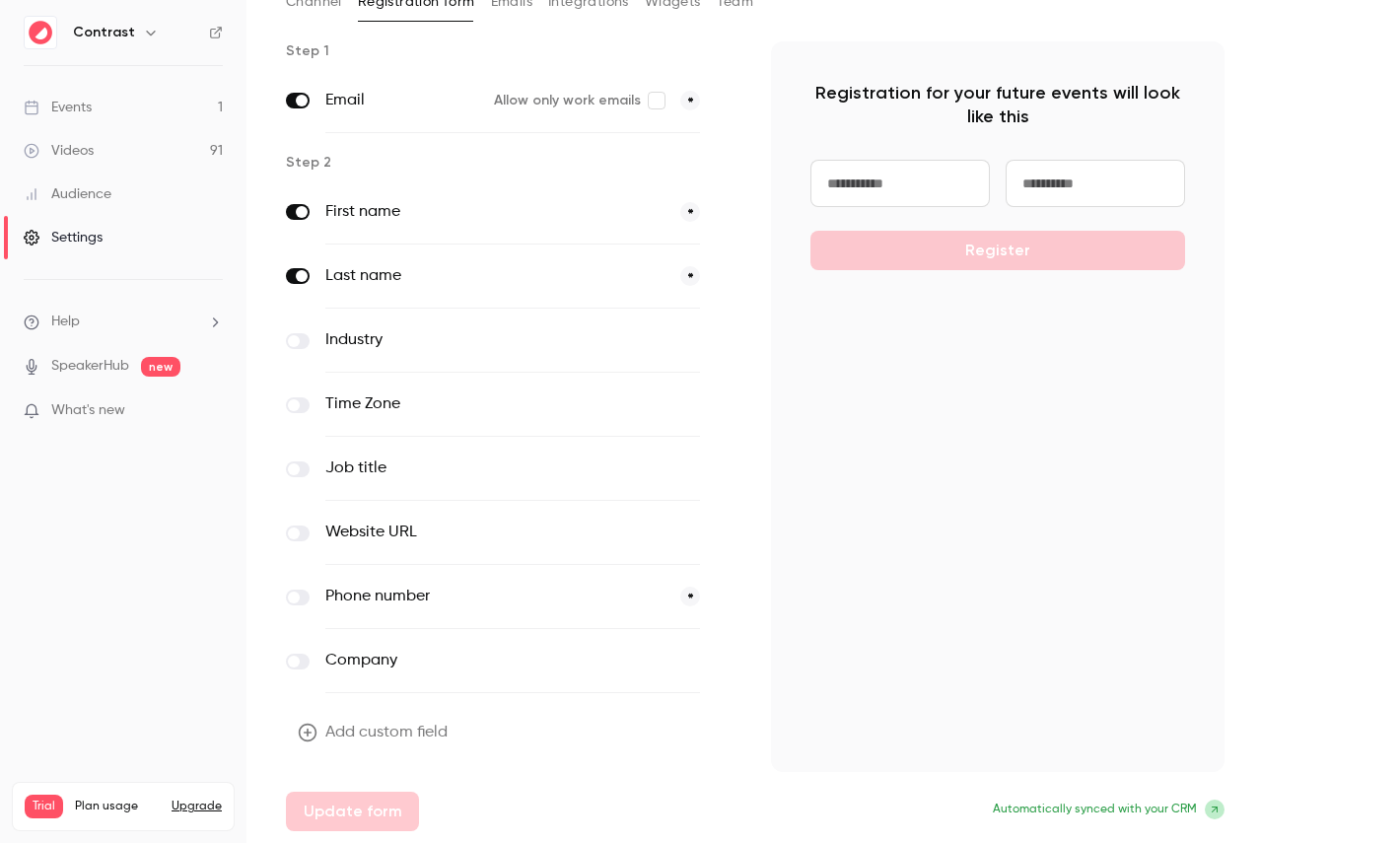 click on "Add custom field" at bounding box center (375, 733) 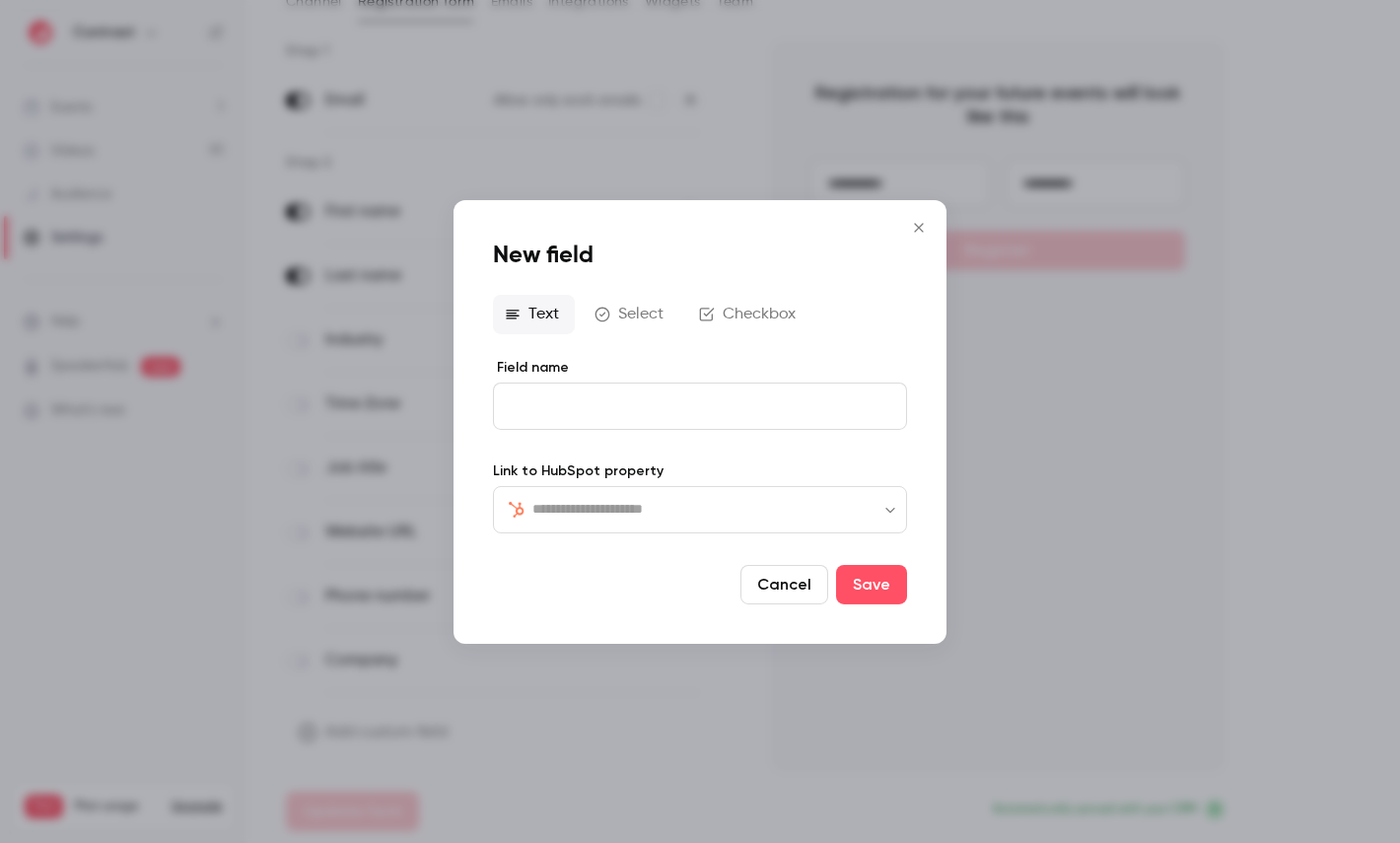 click at bounding box center (700, 421) 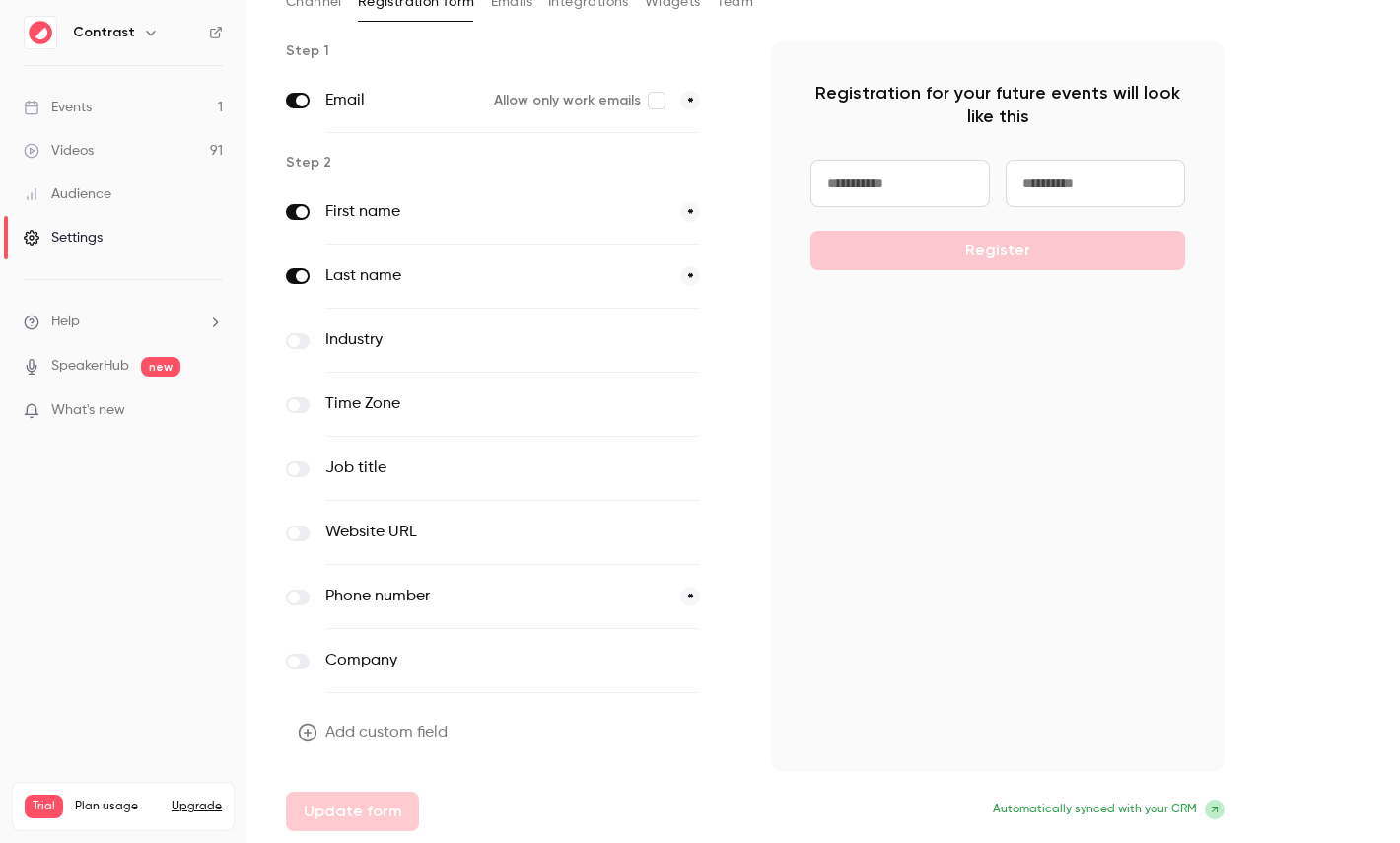 click 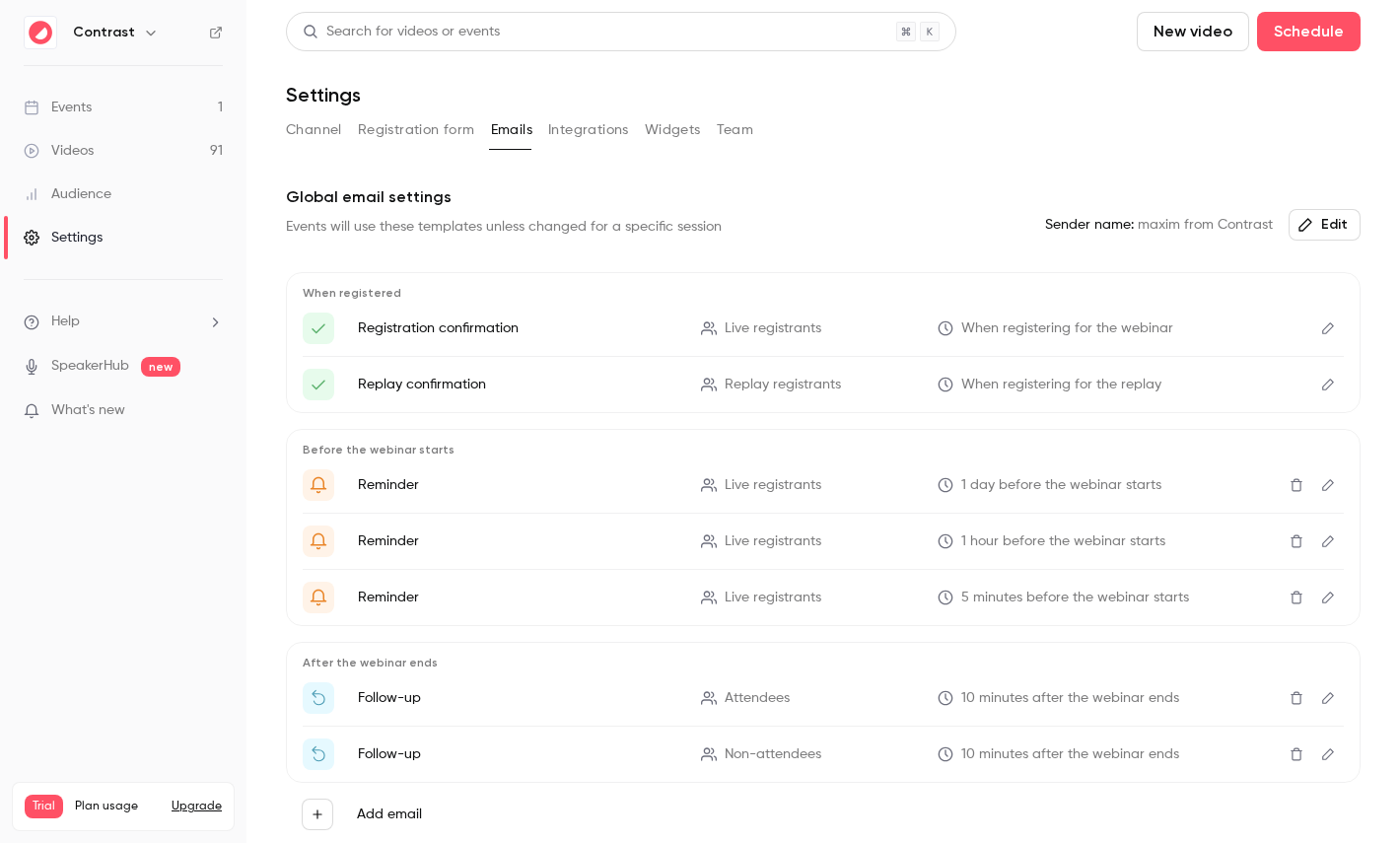 scroll, scrollTop: 86, scrollLeft: 0, axis: vertical 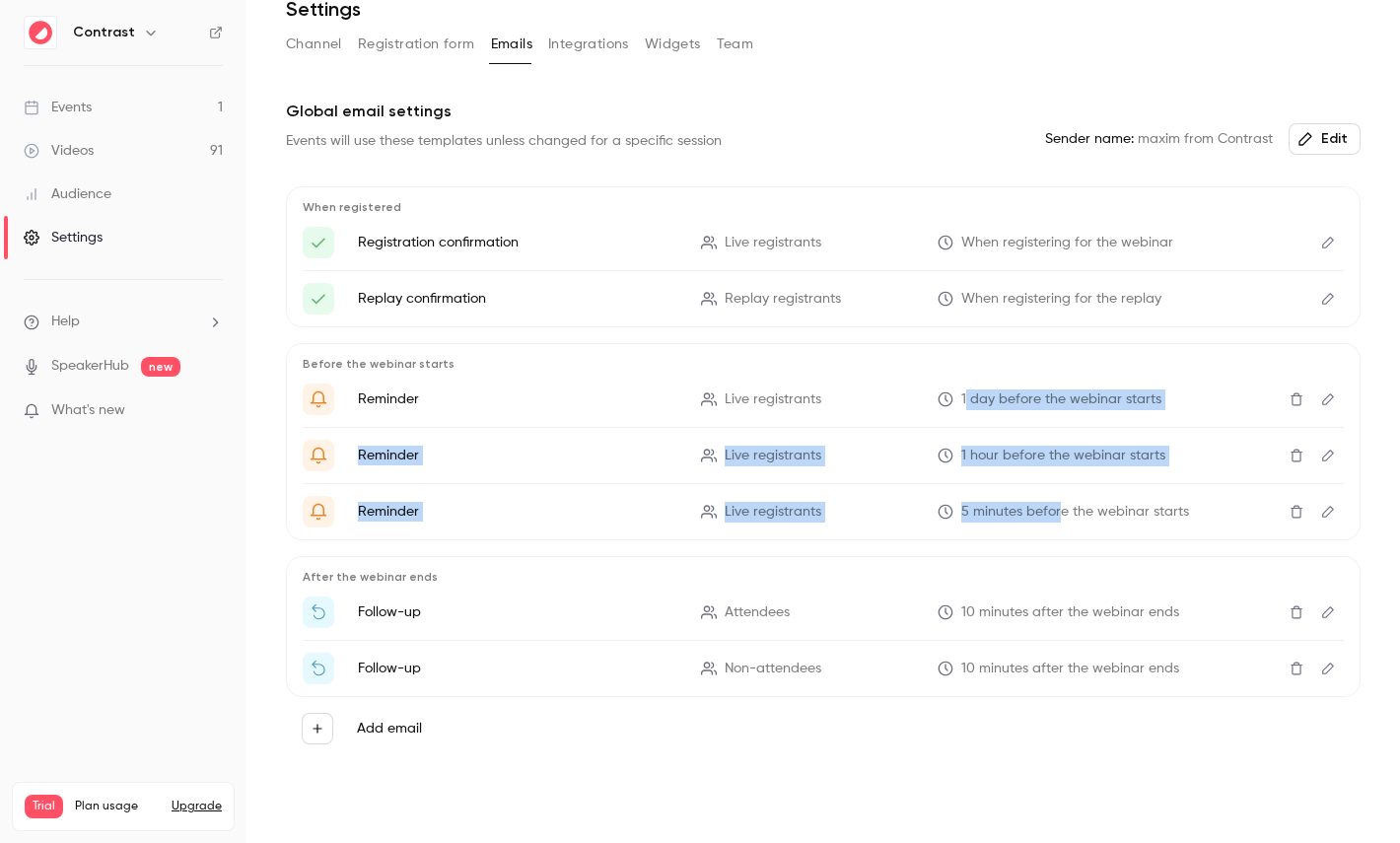 drag, startPoint x: 965, startPoint y: 392, endPoint x: 1056, endPoint y: 515, distance: 153.00327 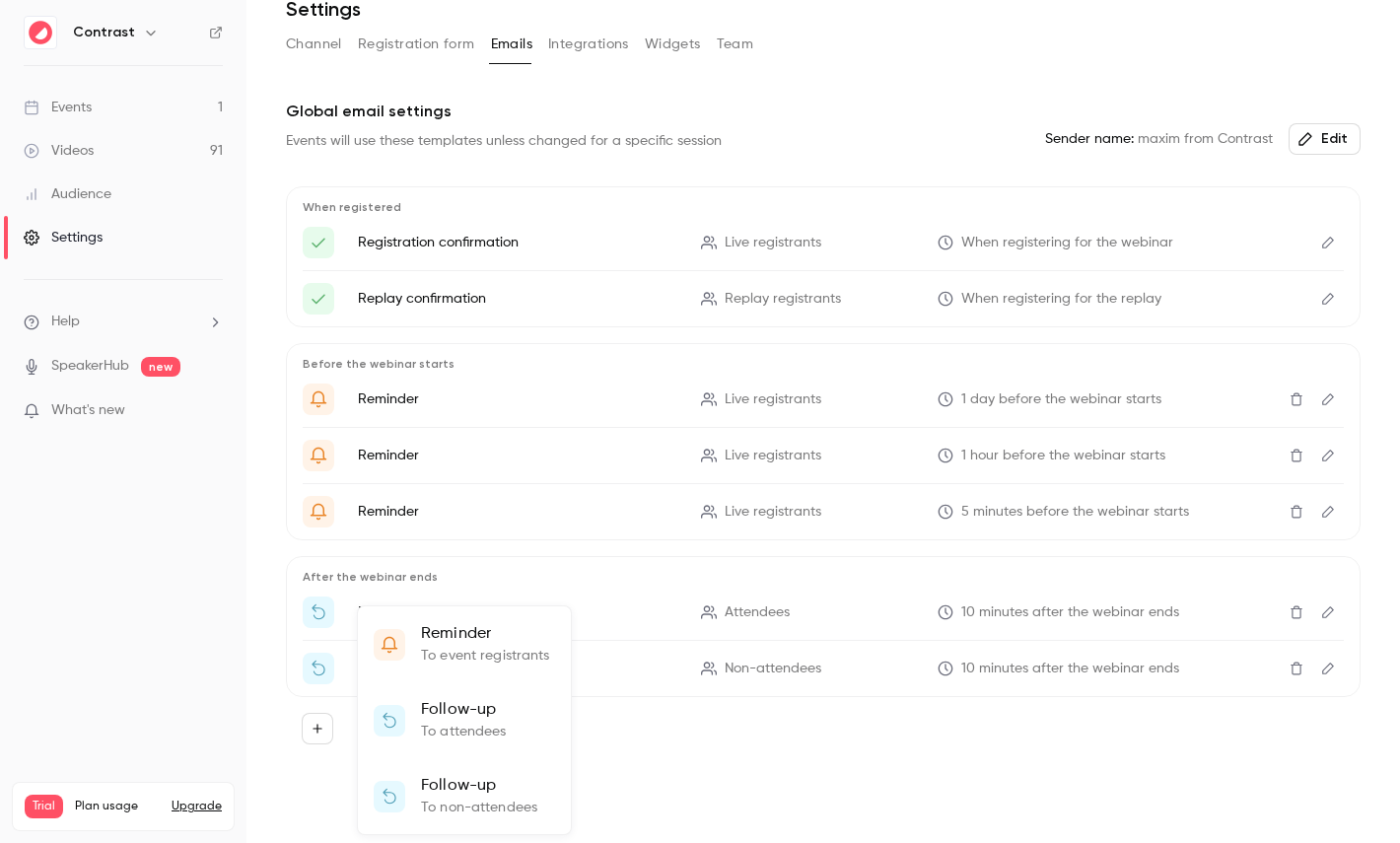 click at bounding box center [700, 421] 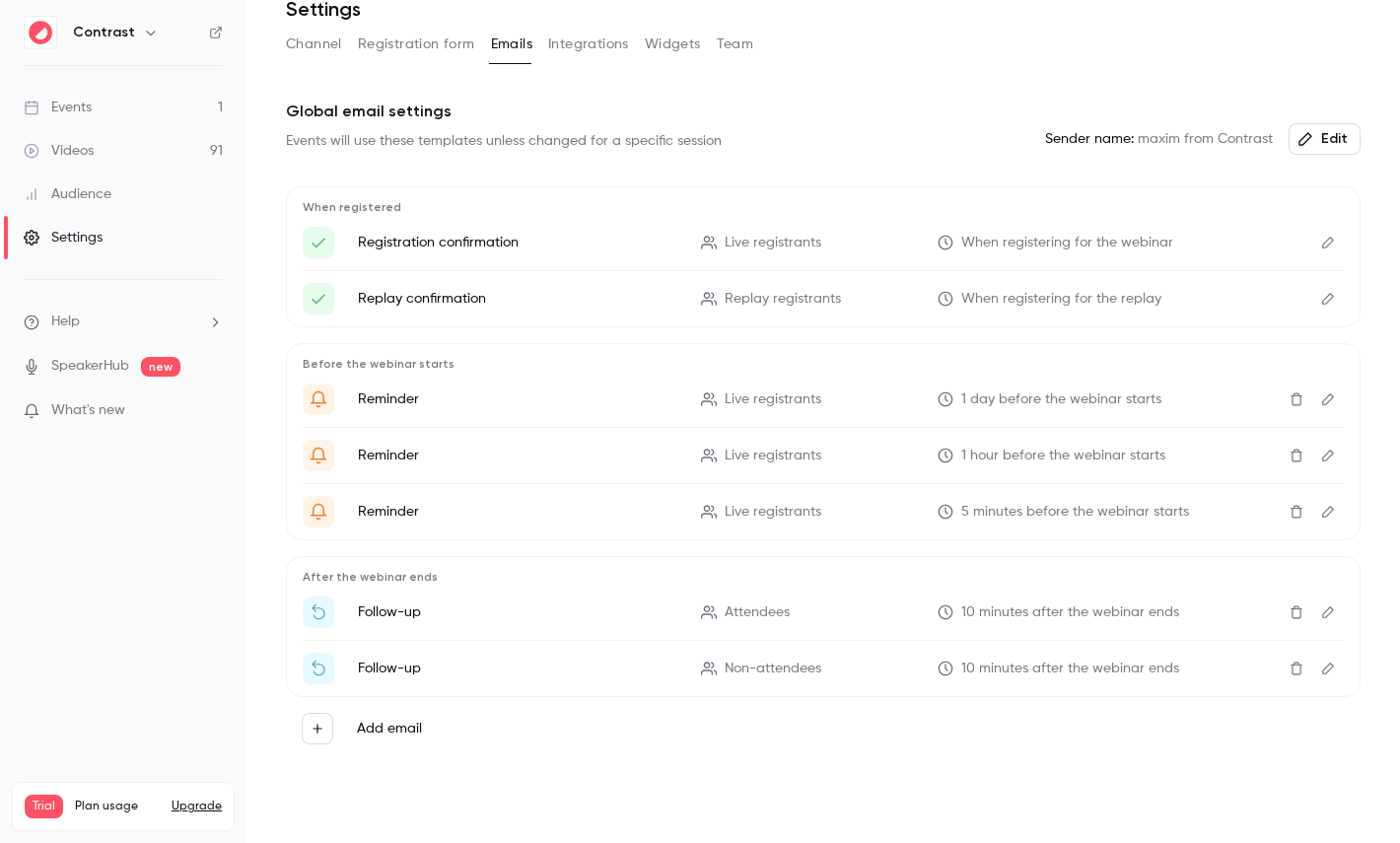 click at bounding box center (1328, 399) 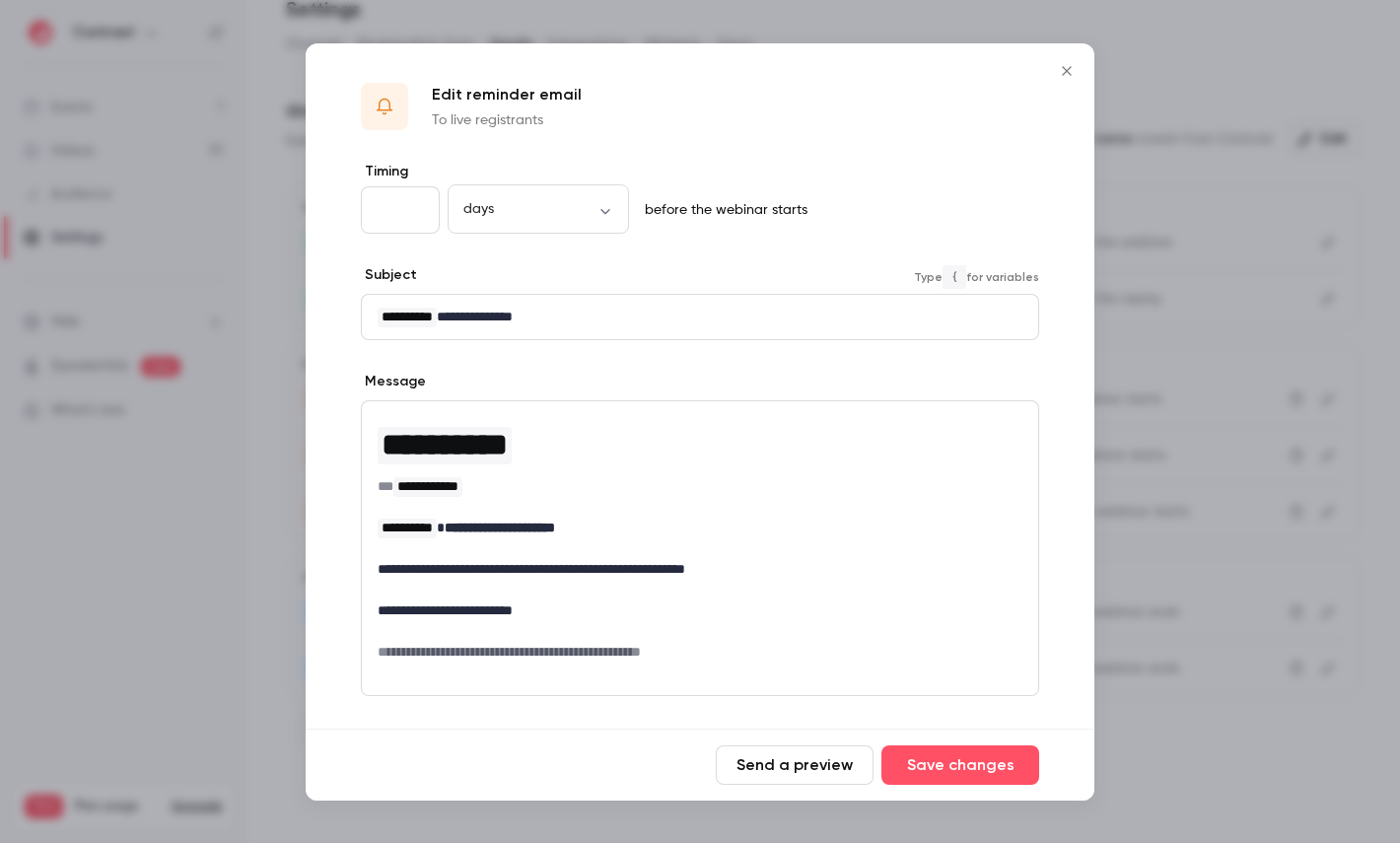 drag, startPoint x: 414, startPoint y: 316, endPoint x: 622, endPoint y: 316, distance: 208 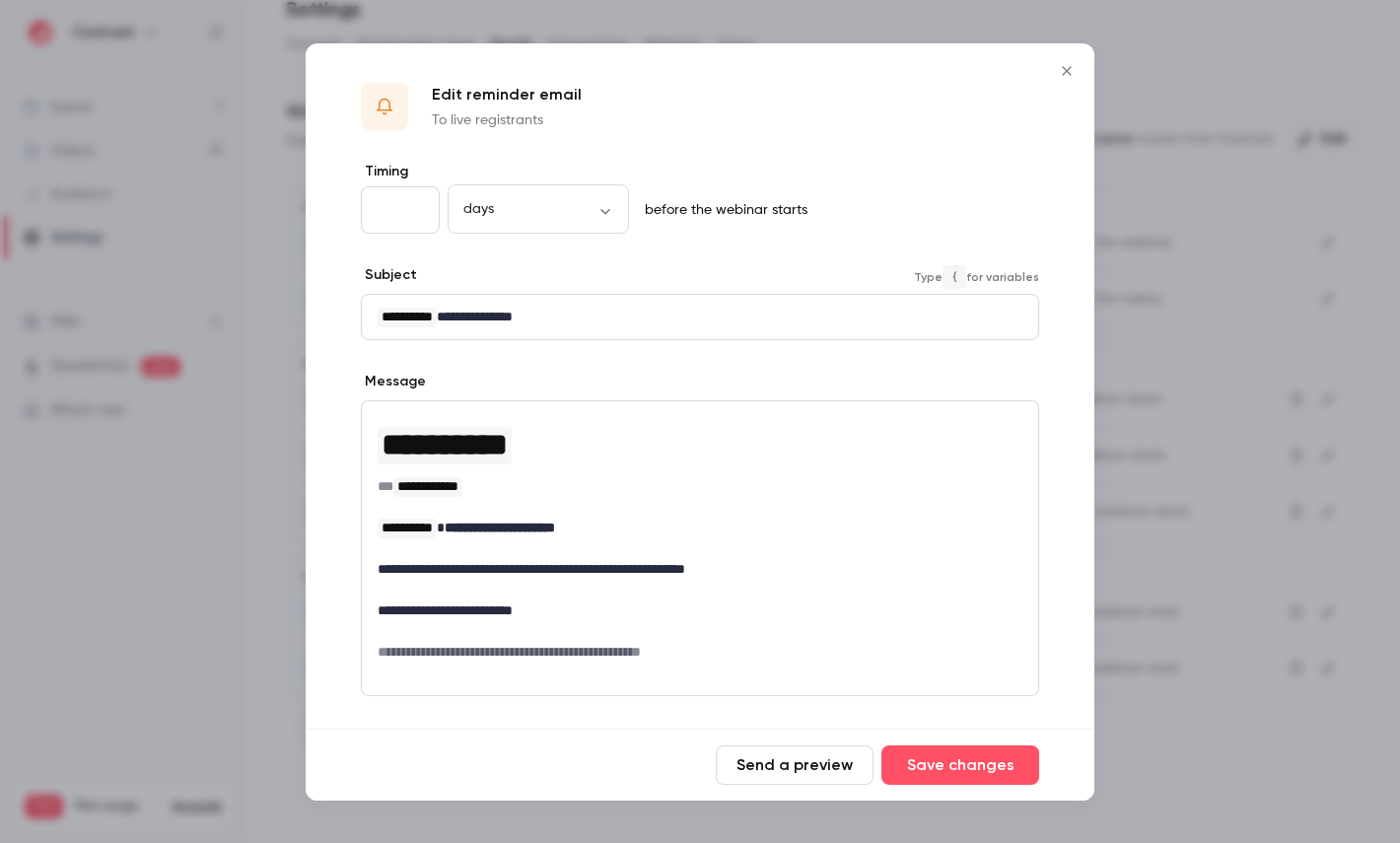 click on "**********" at bounding box center [700, 316] 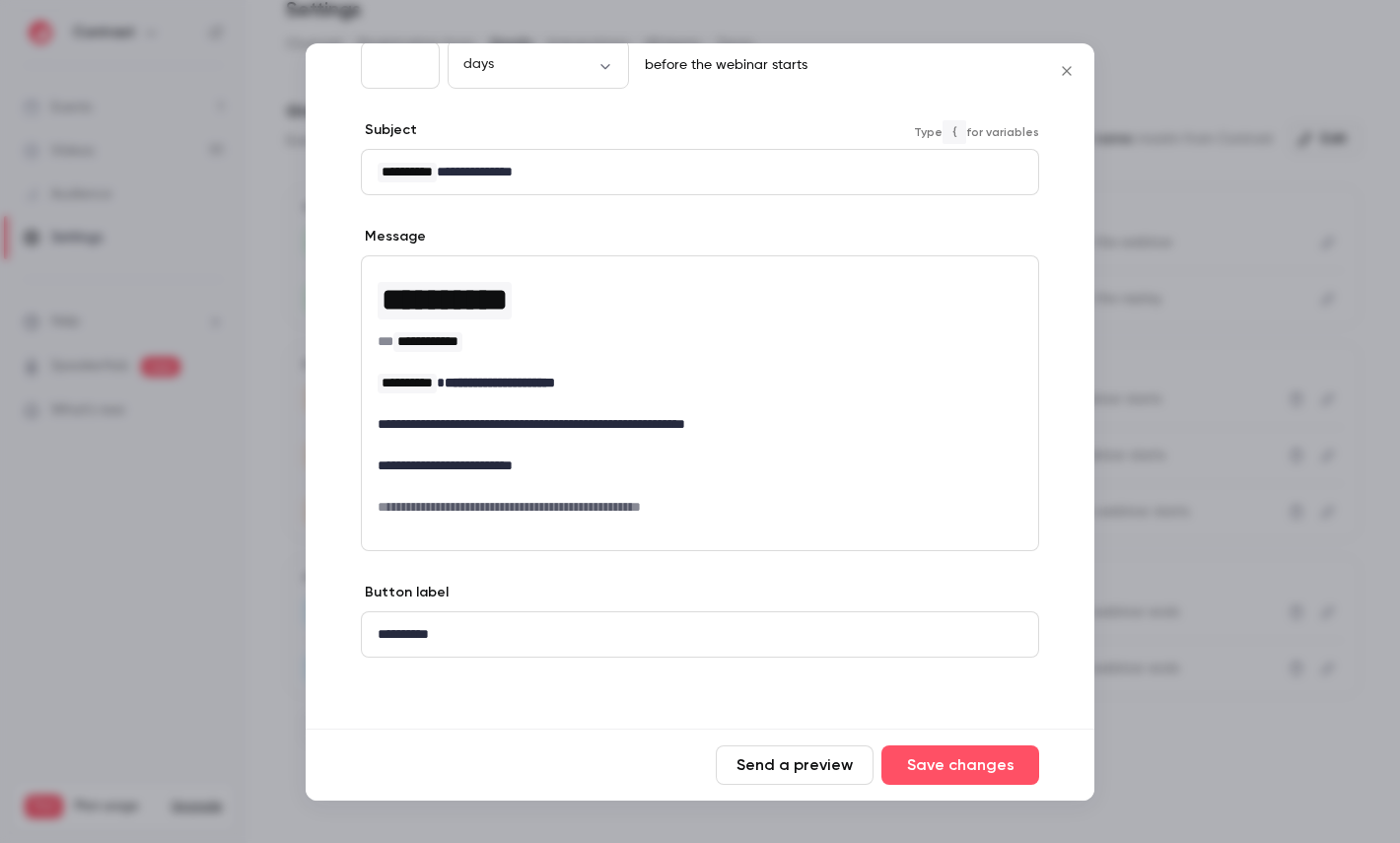 scroll, scrollTop: 0, scrollLeft: 0, axis: both 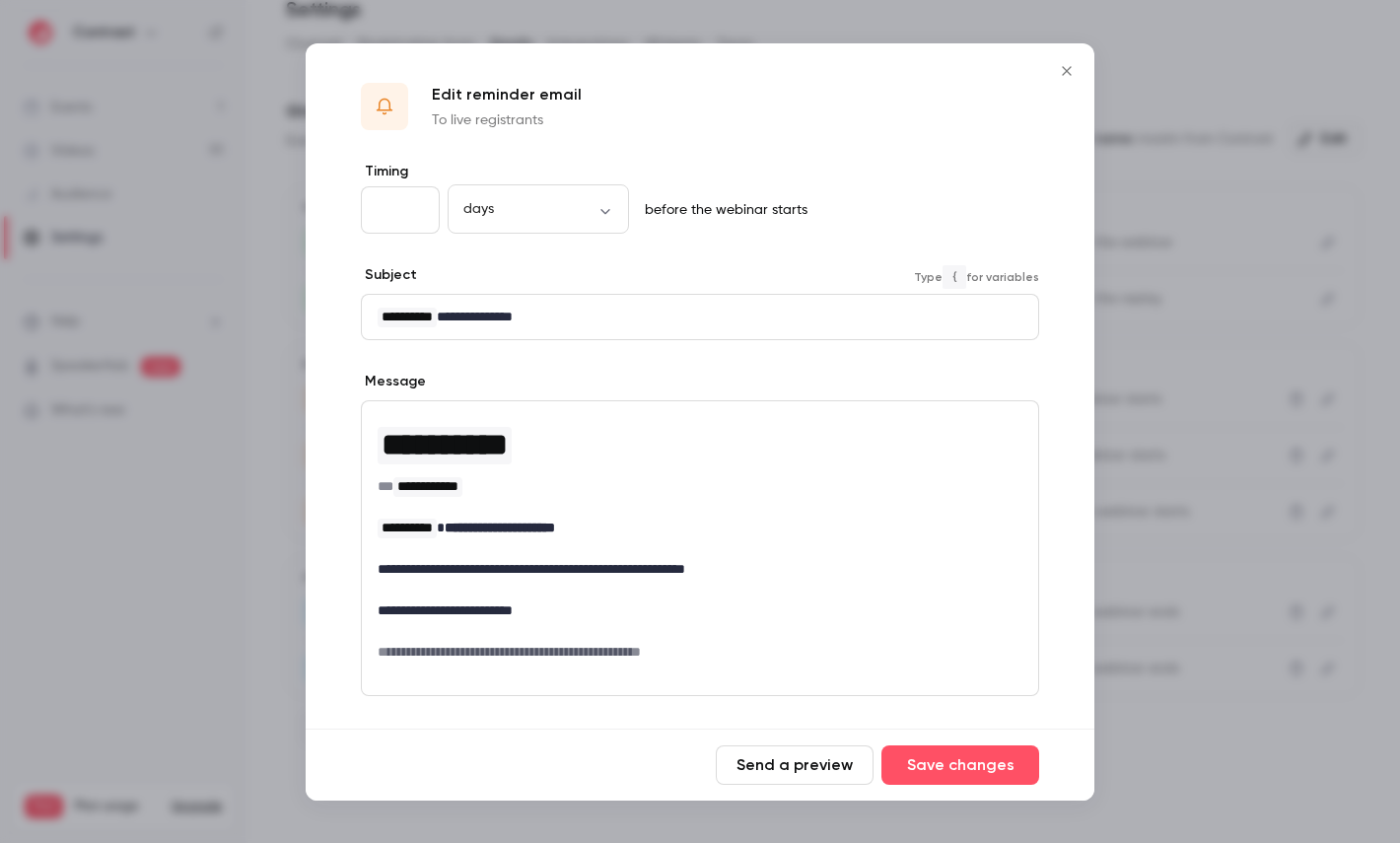 click at bounding box center (700, 421) 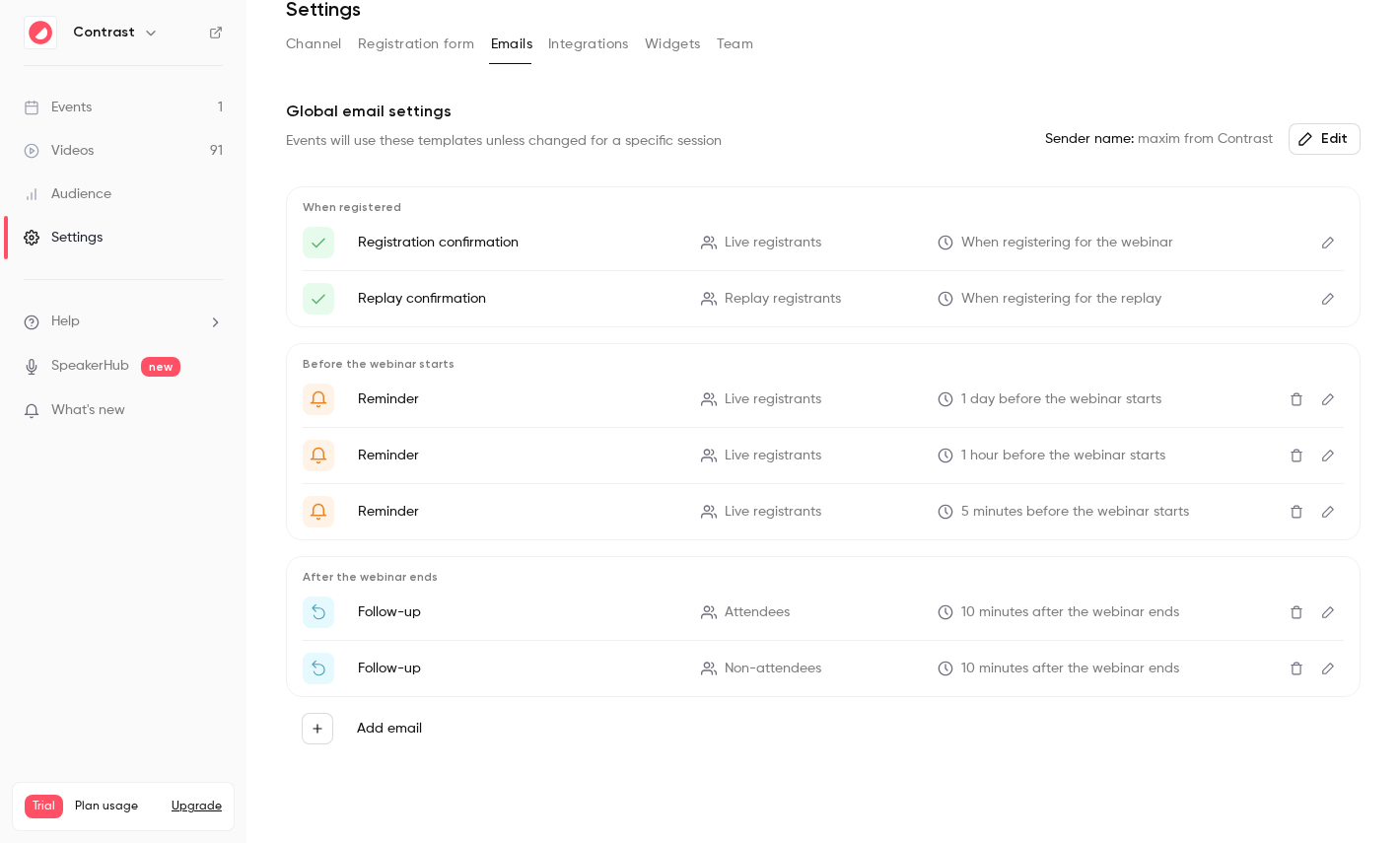 click on "Videos" at bounding box center [58, 151] 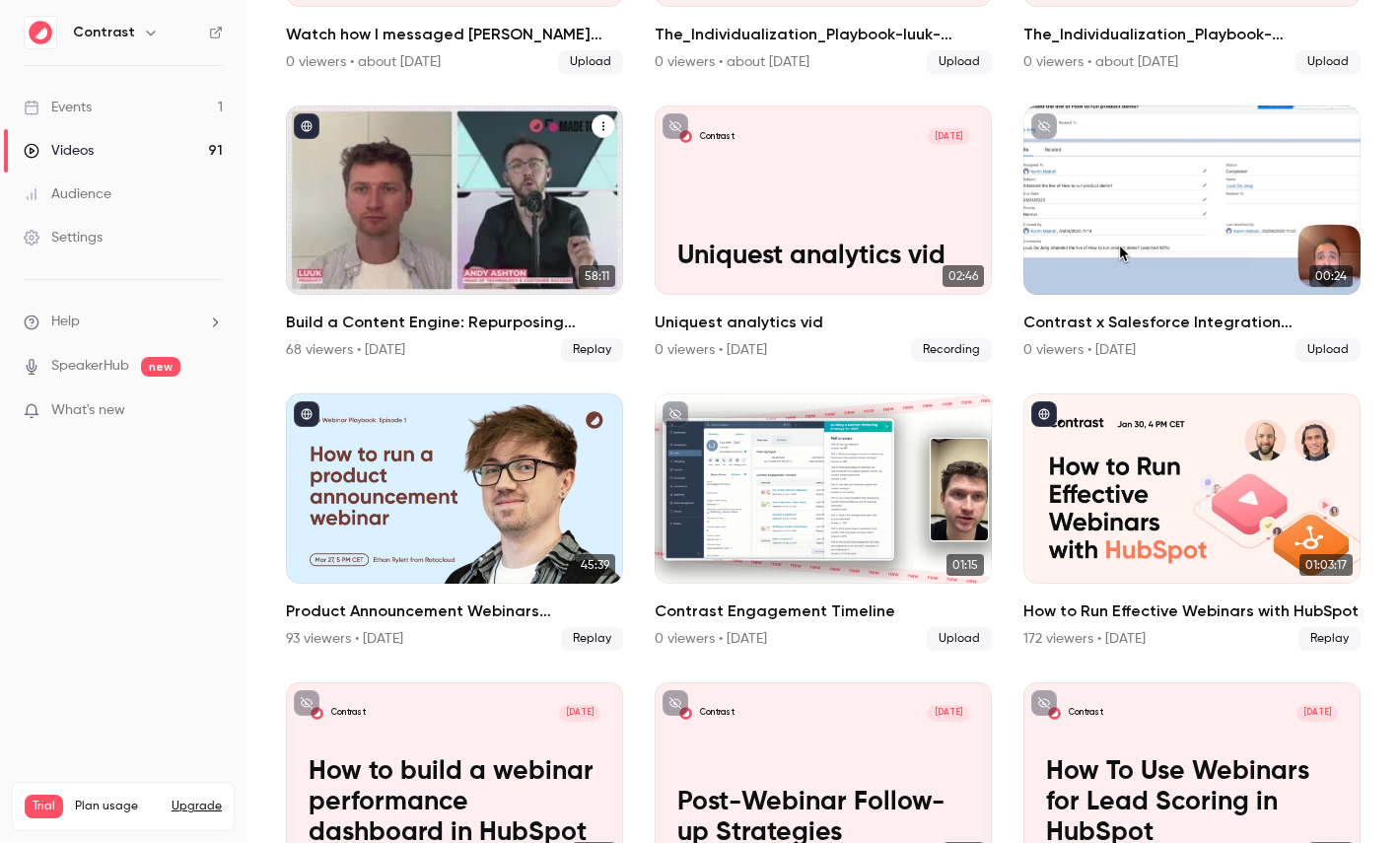 scroll, scrollTop: 640, scrollLeft: 0, axis: vertical 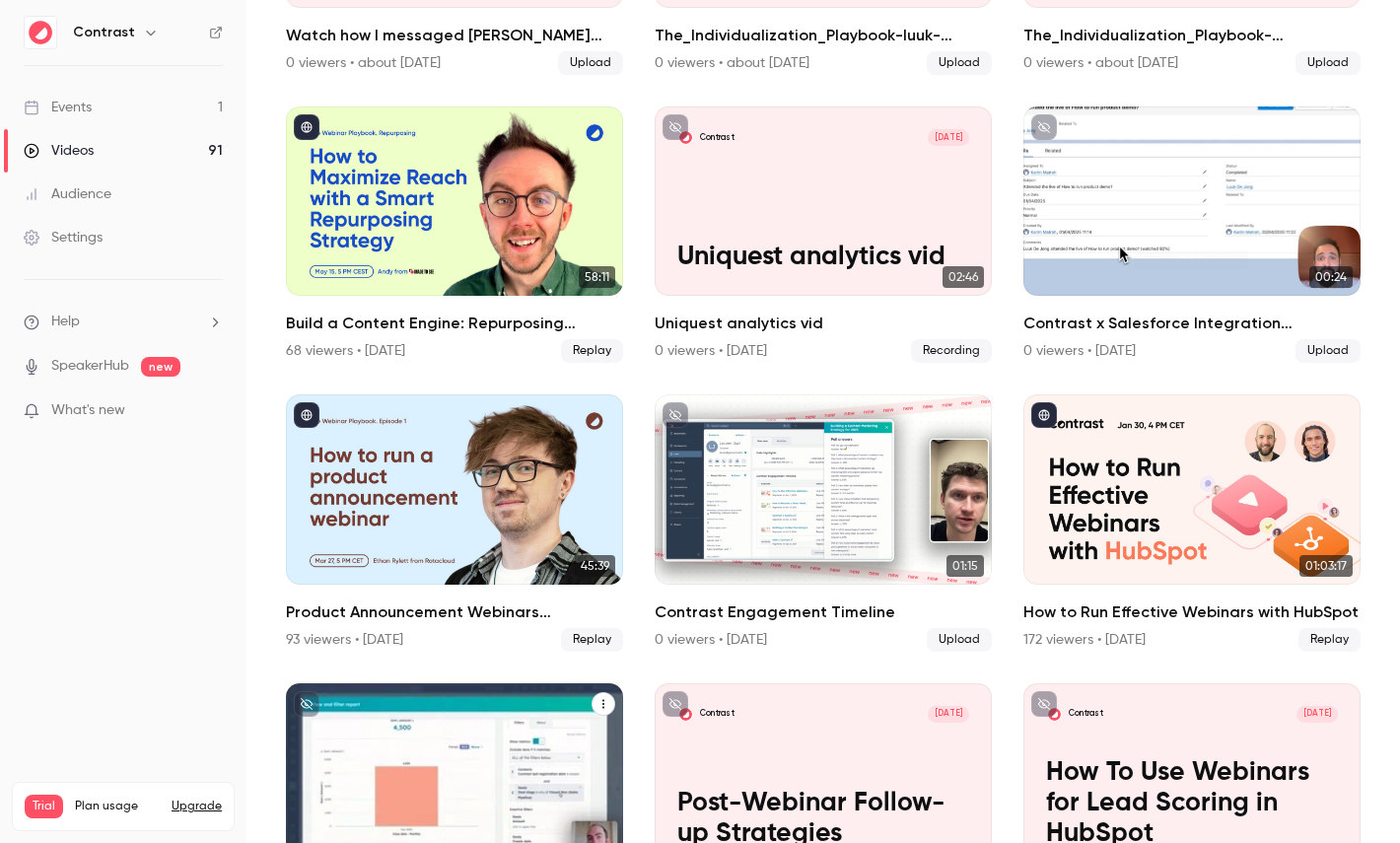 click on "Contrast Jan 7 How to build a webinar performance dashboard in HubSpot" at bounding box center [455, 778] 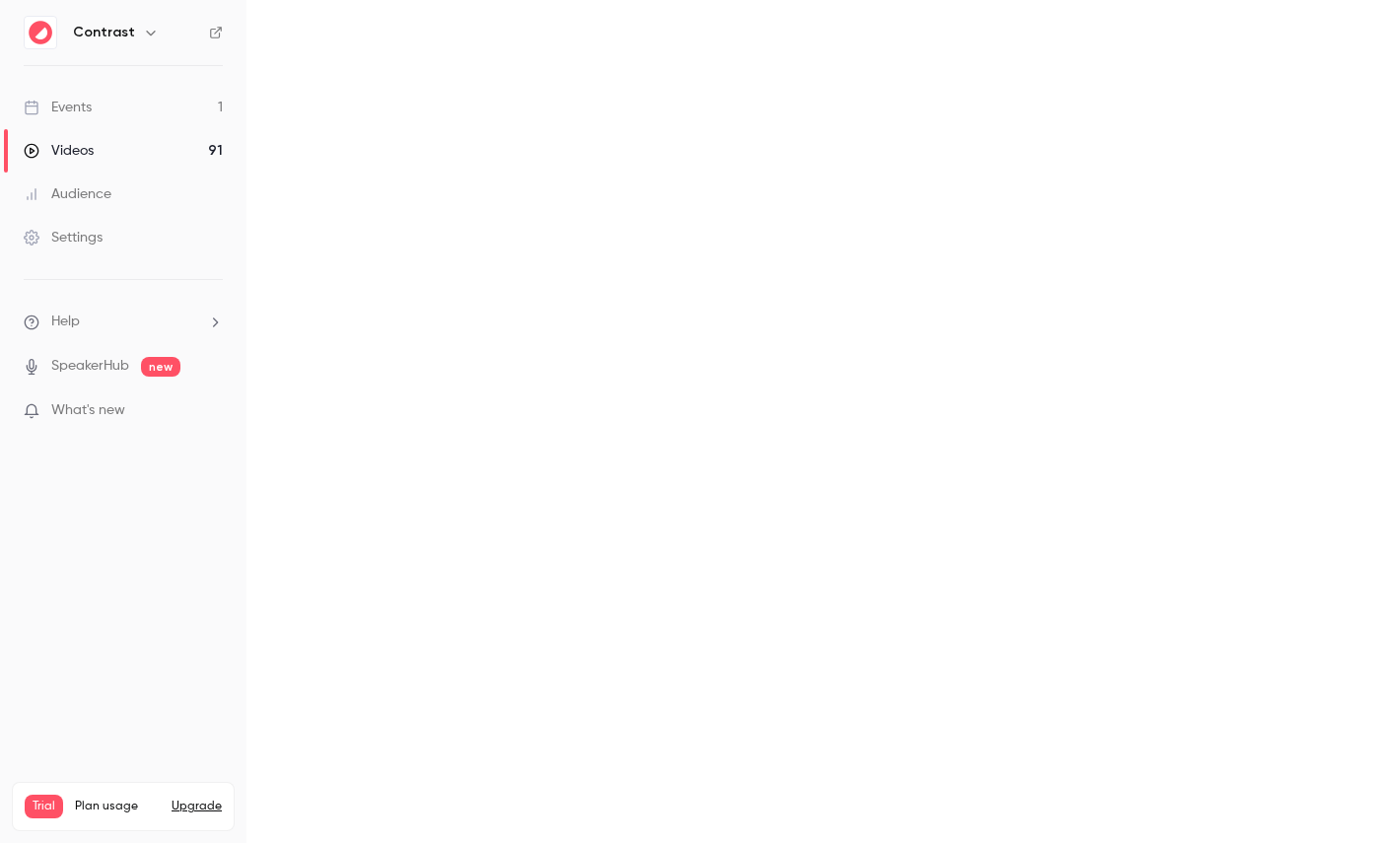scroll, scrollTop: 0, scrollLeft: 0, axis: both 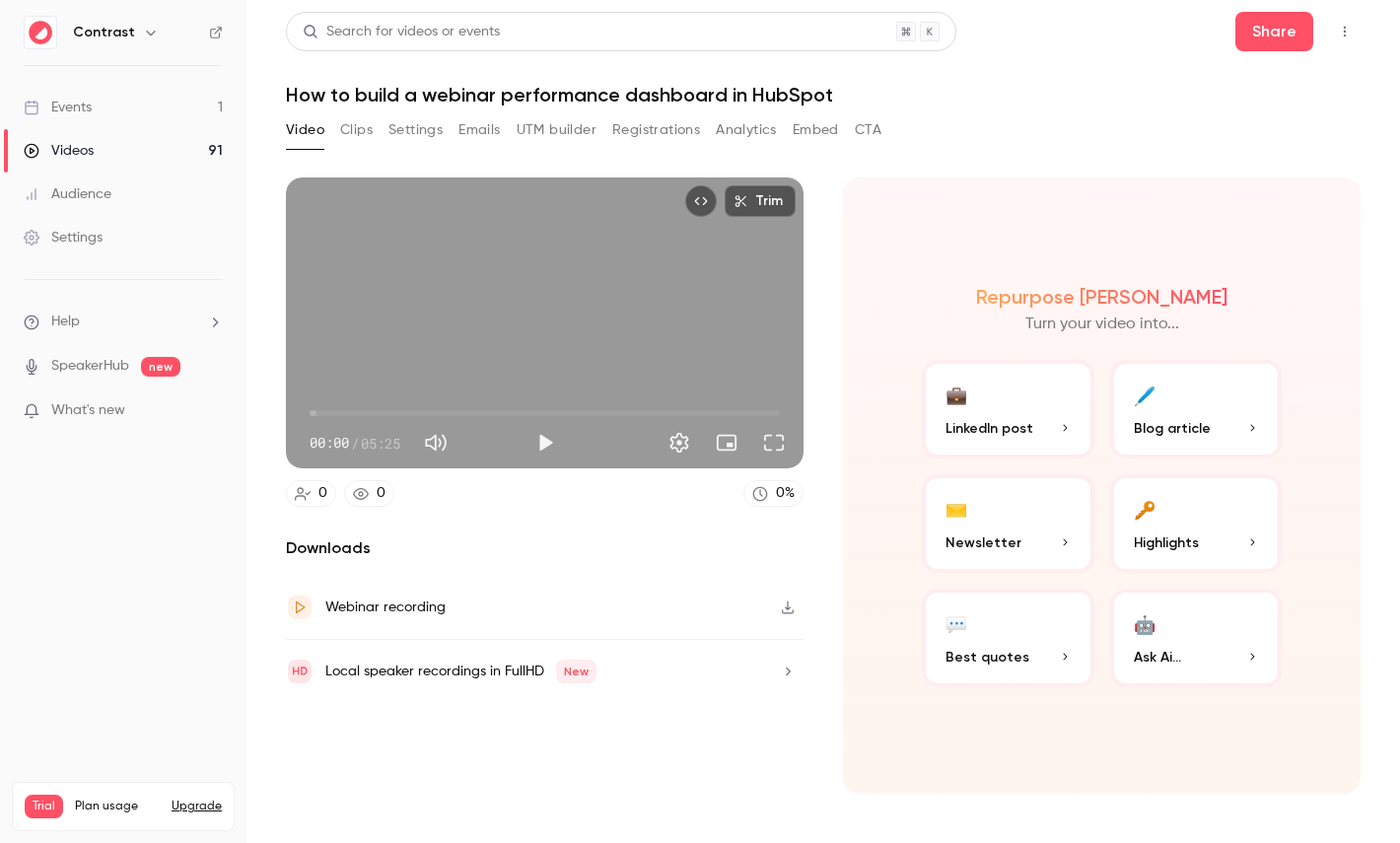 click on "Clips" at bounding box center [356, 130] 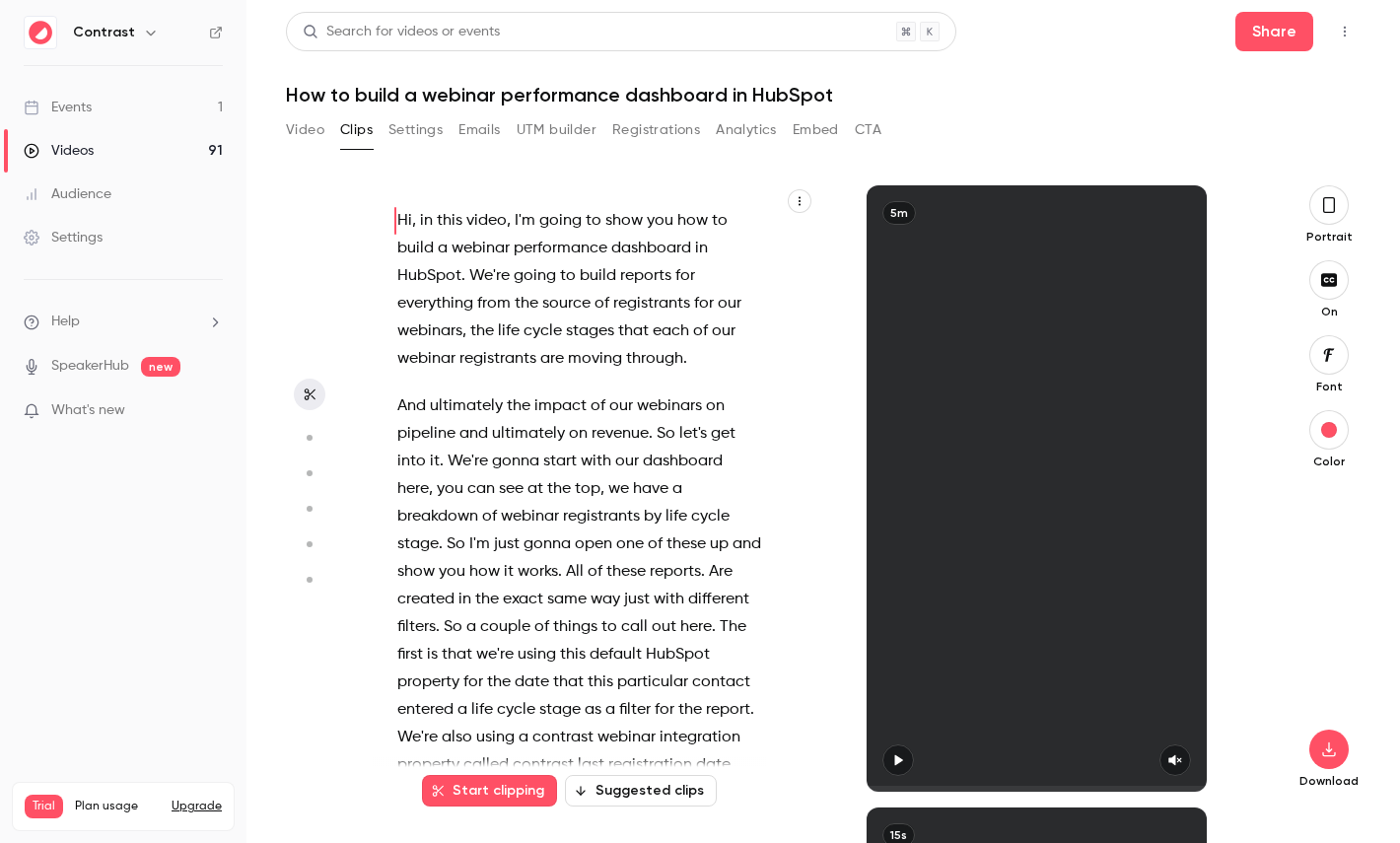 type 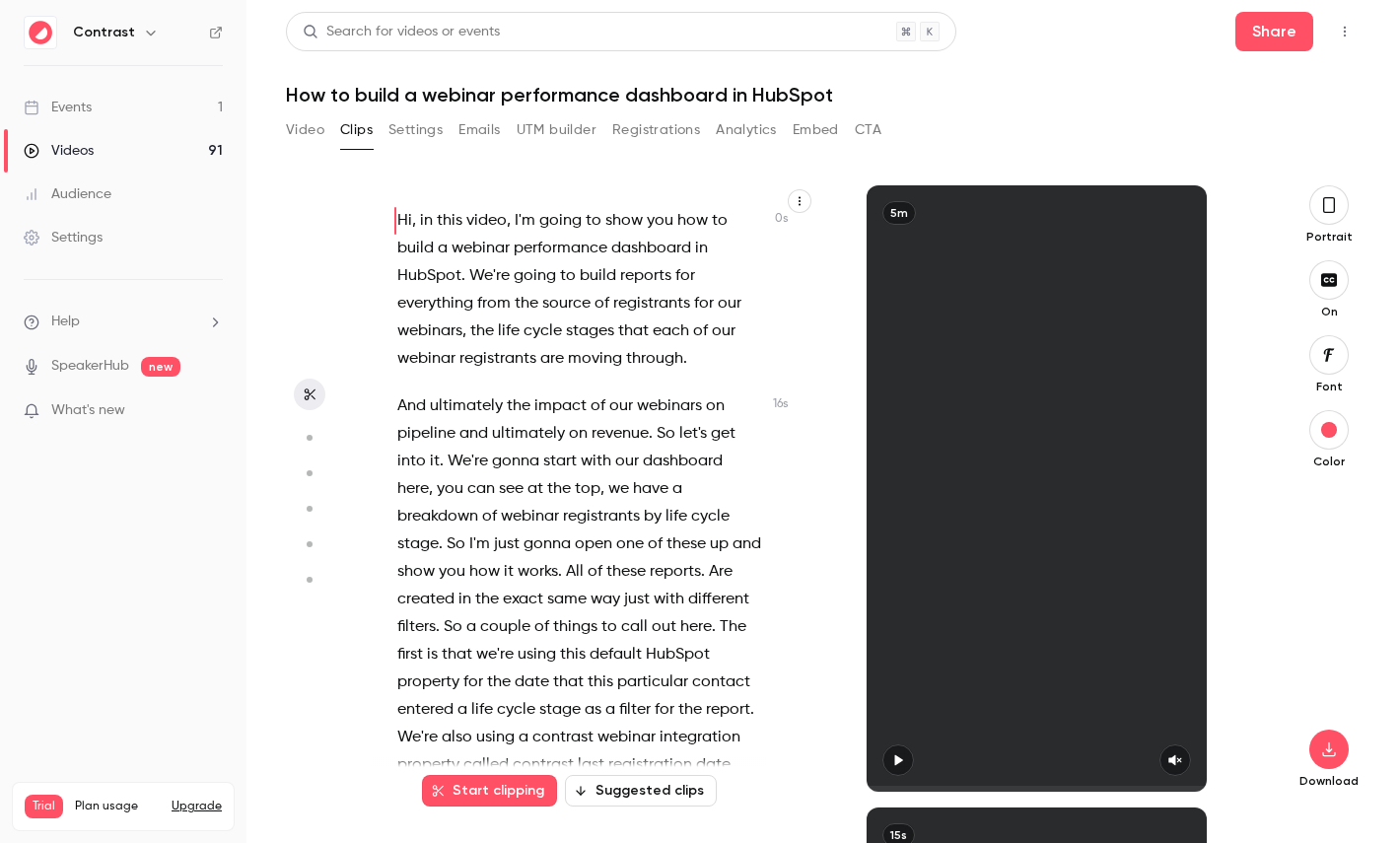 scroll, scrollTop: 97, scrollLeft: 0, axis: vertical 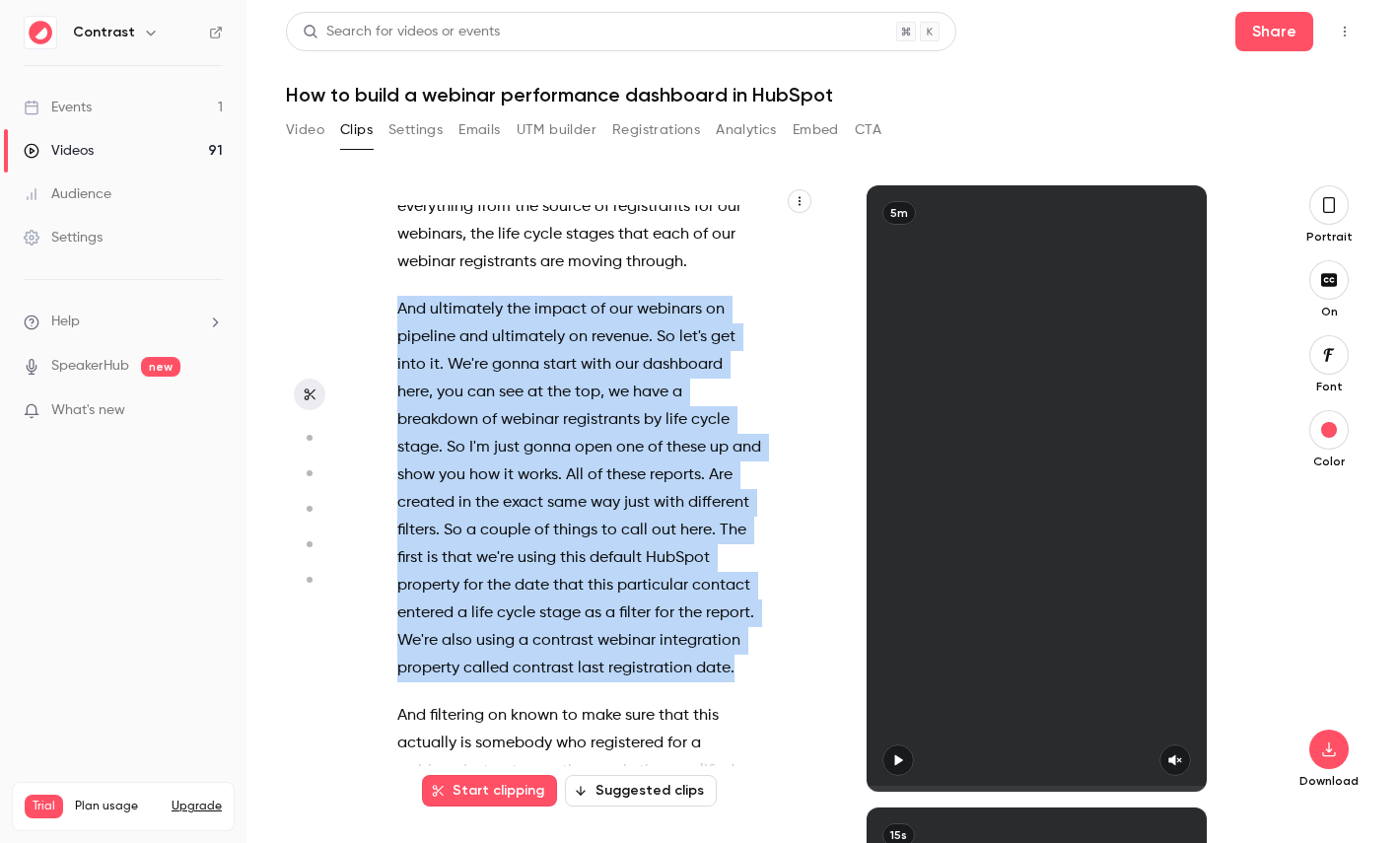 drag, startPoint x: 746, startPoint y: 666, endPoint x: 387, endPoint y: 304, distance: 509.8284 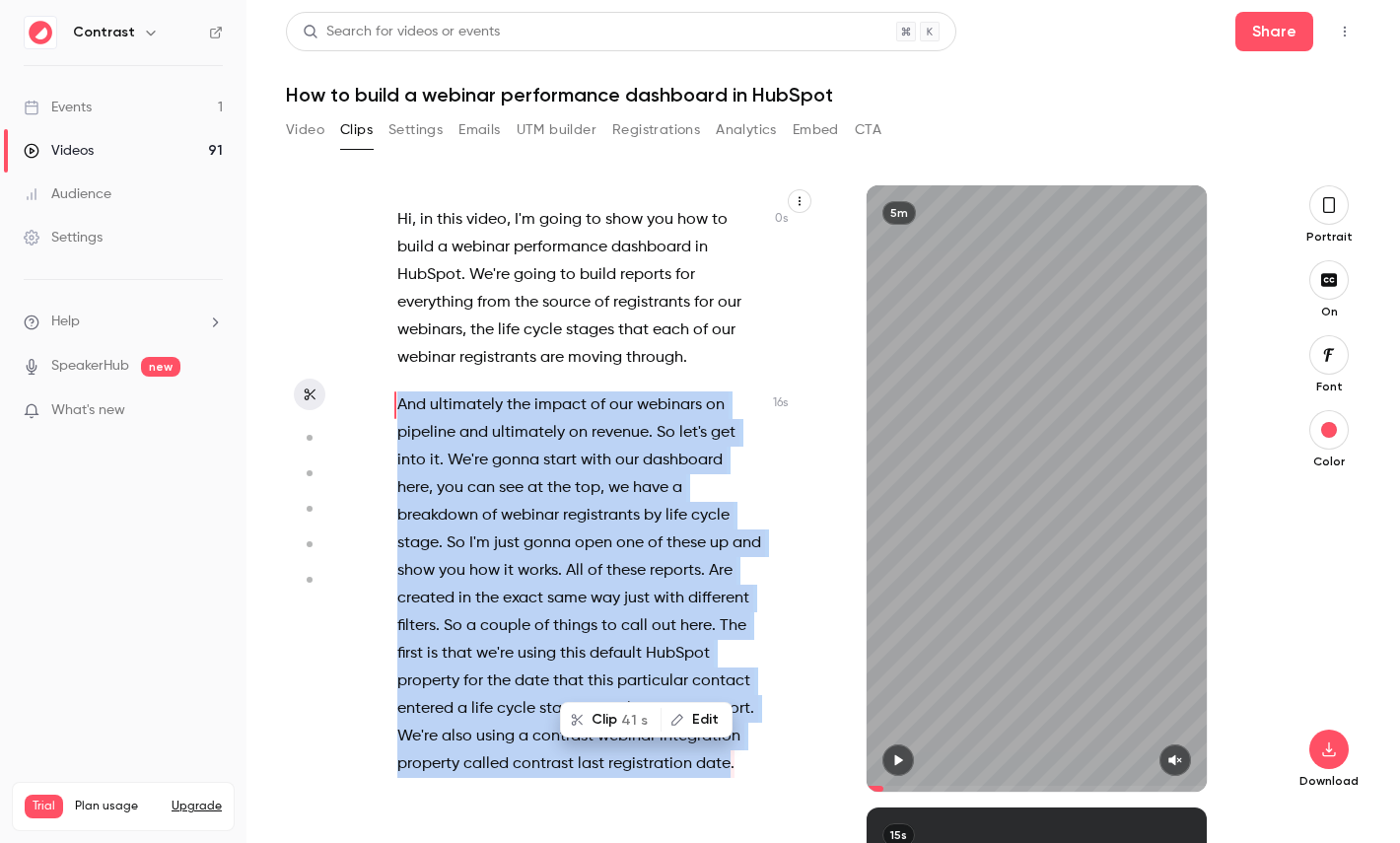 scroll, scrollTop: 0, scrollLeft: 0, axis: both 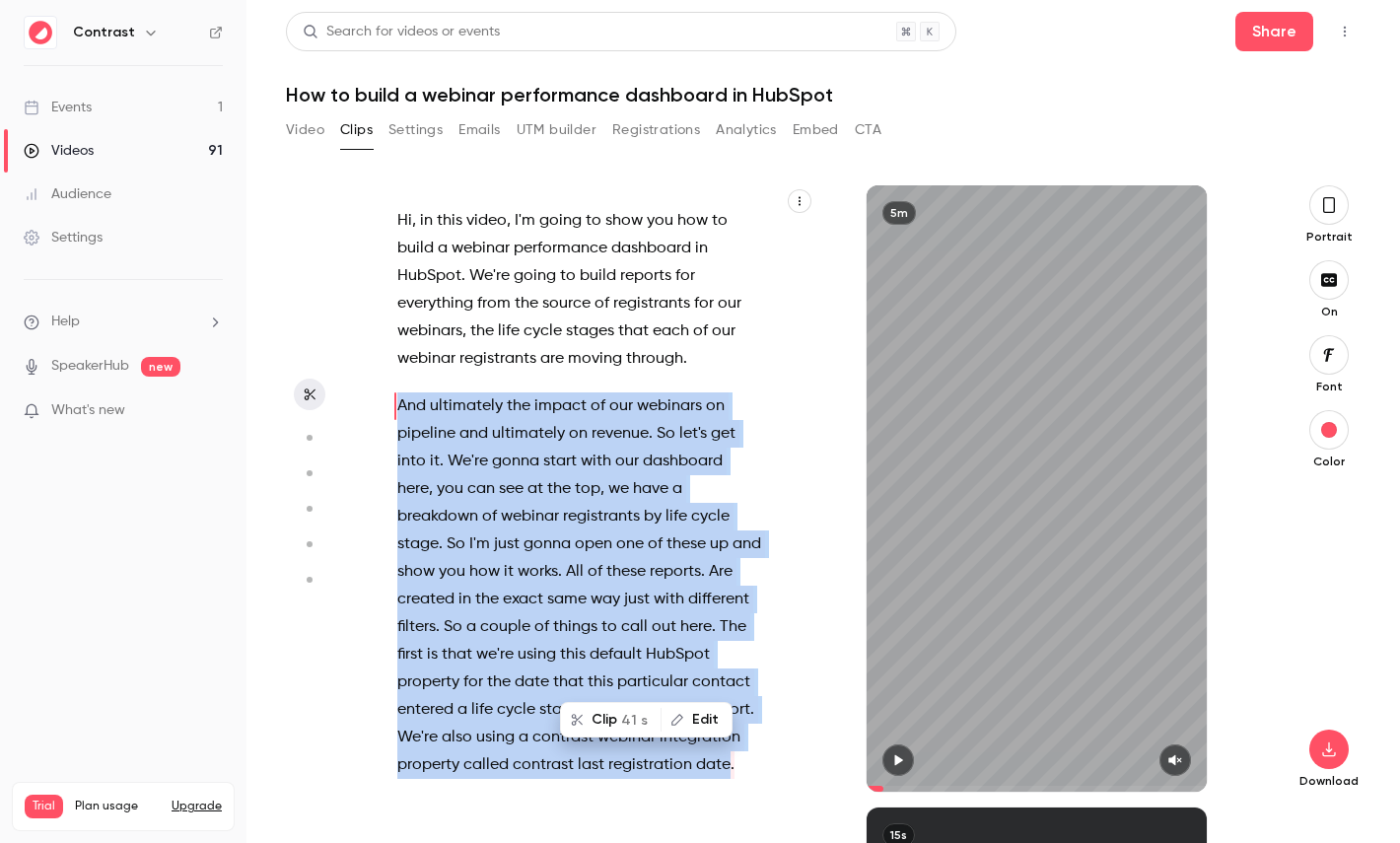 click on "Clip 41 s" at bounding box center (610, 720) 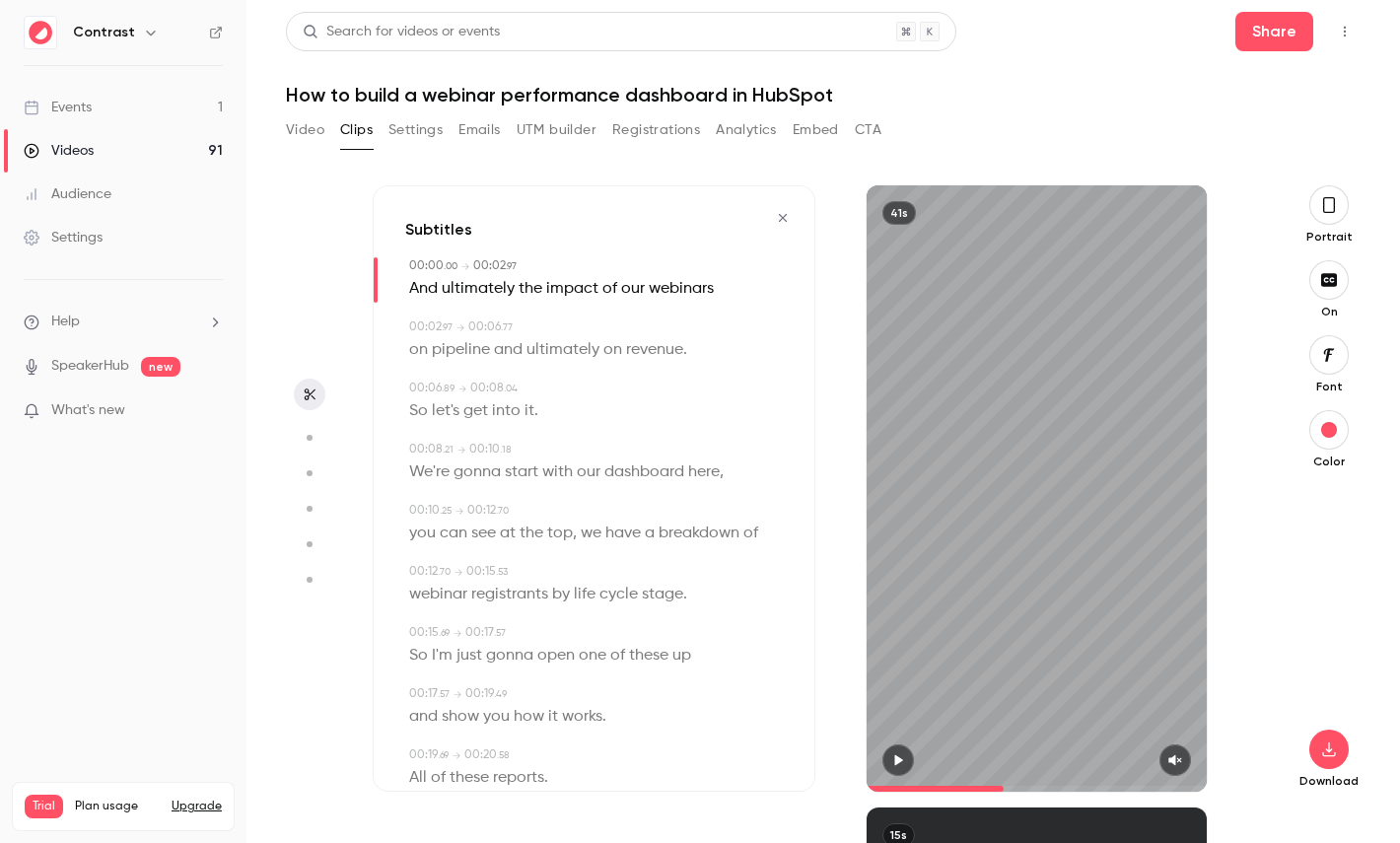 type on "*" 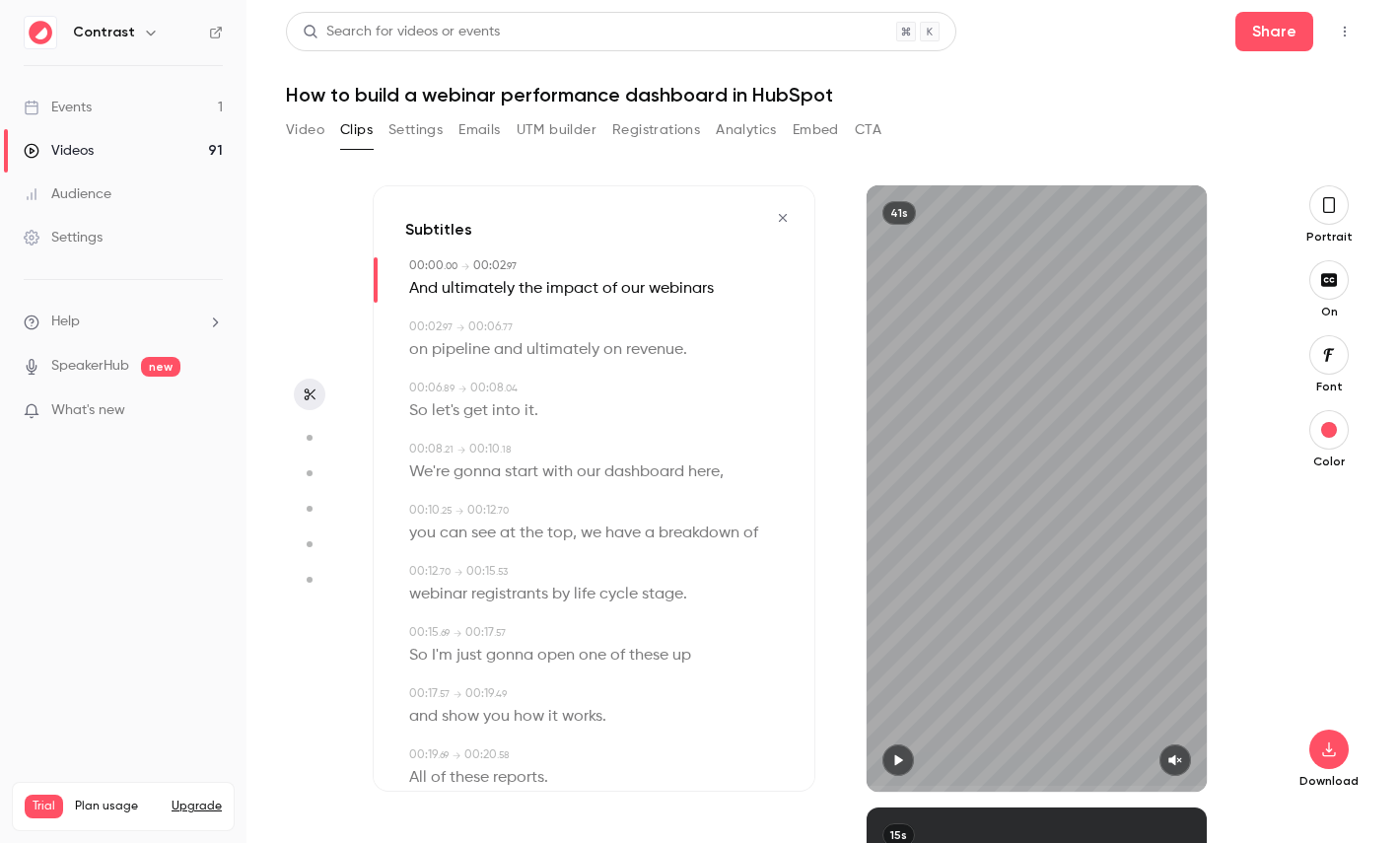 click 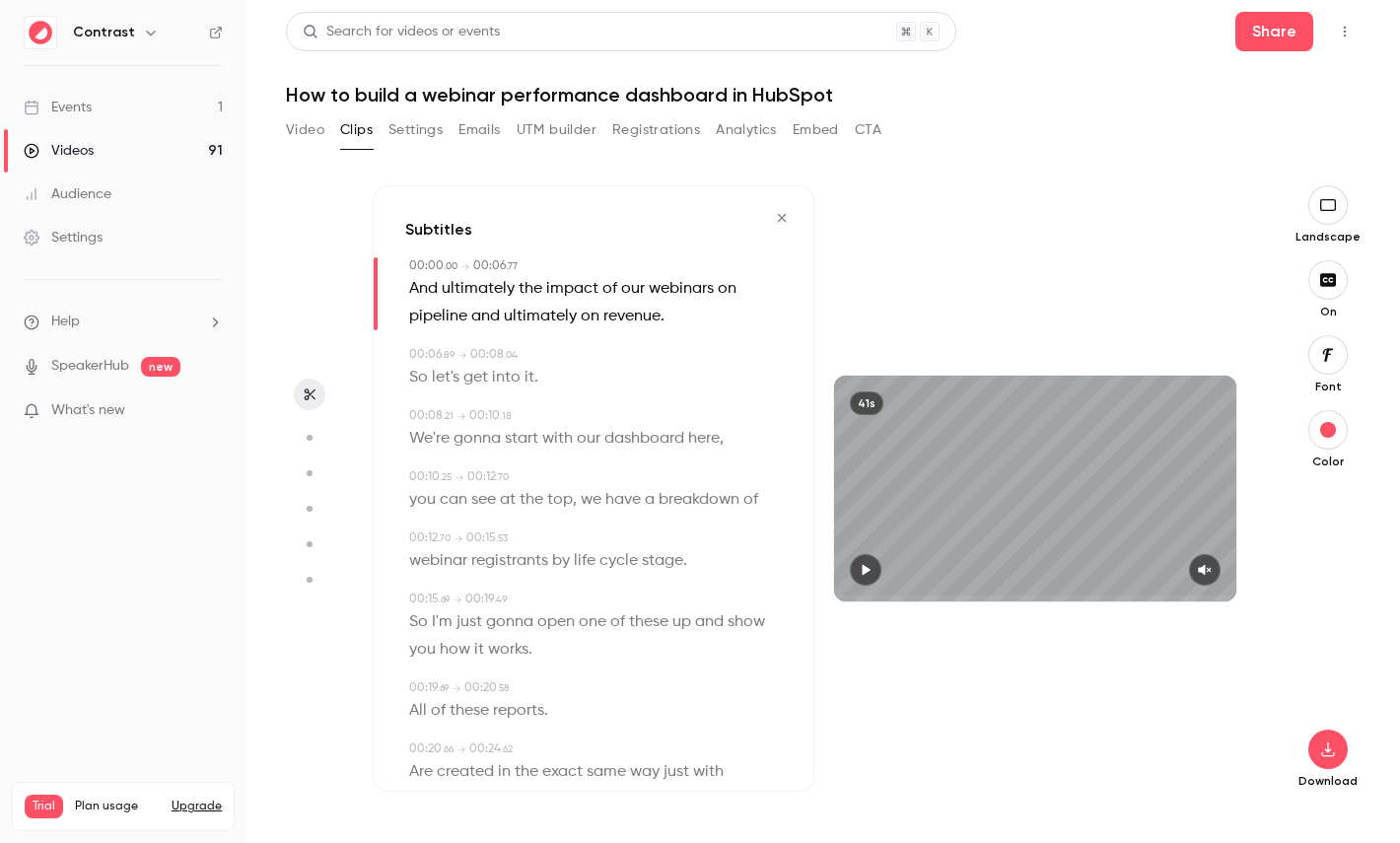 click at bounding box center [1328, 355] 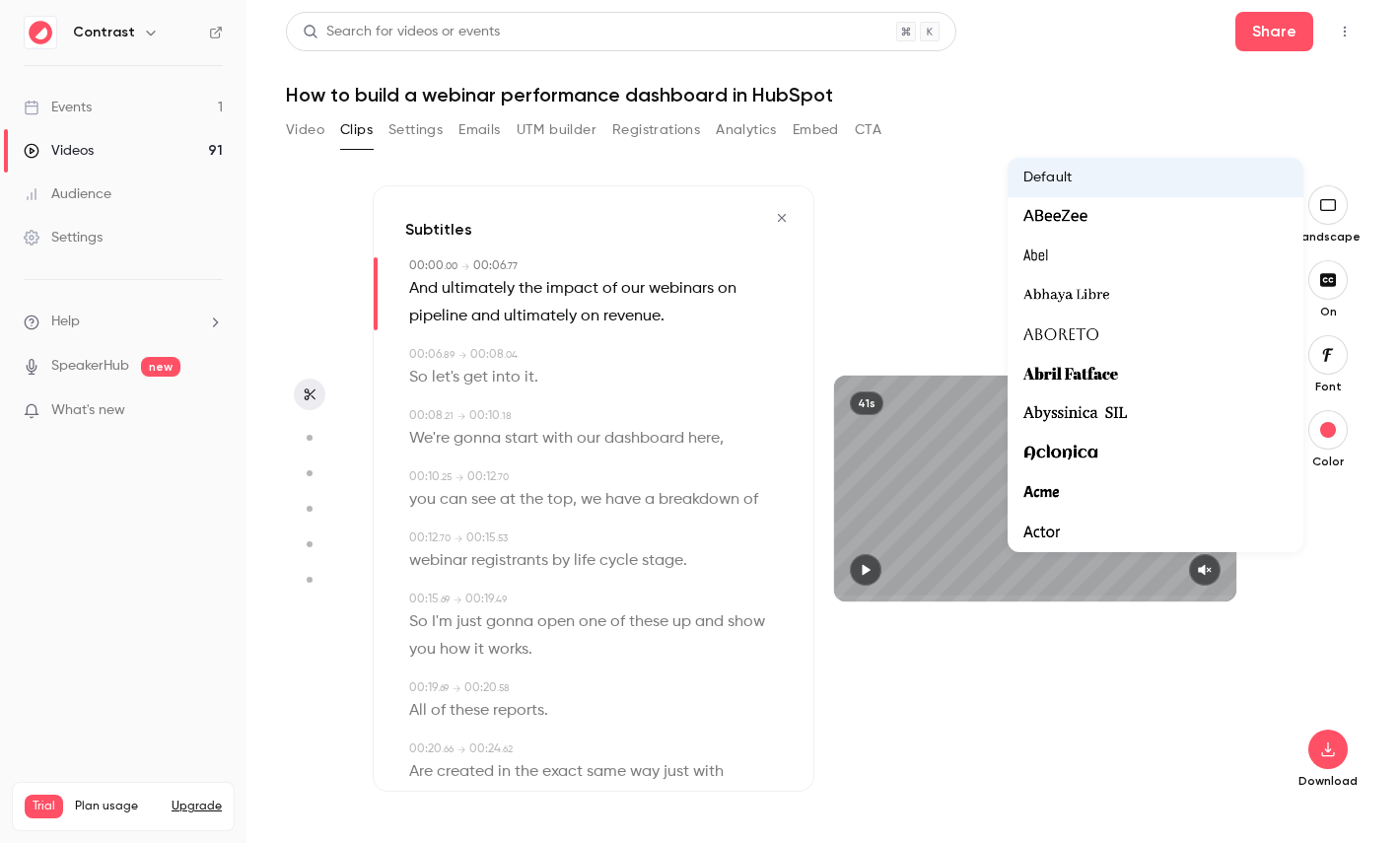 click at bounding box center [700, 421] 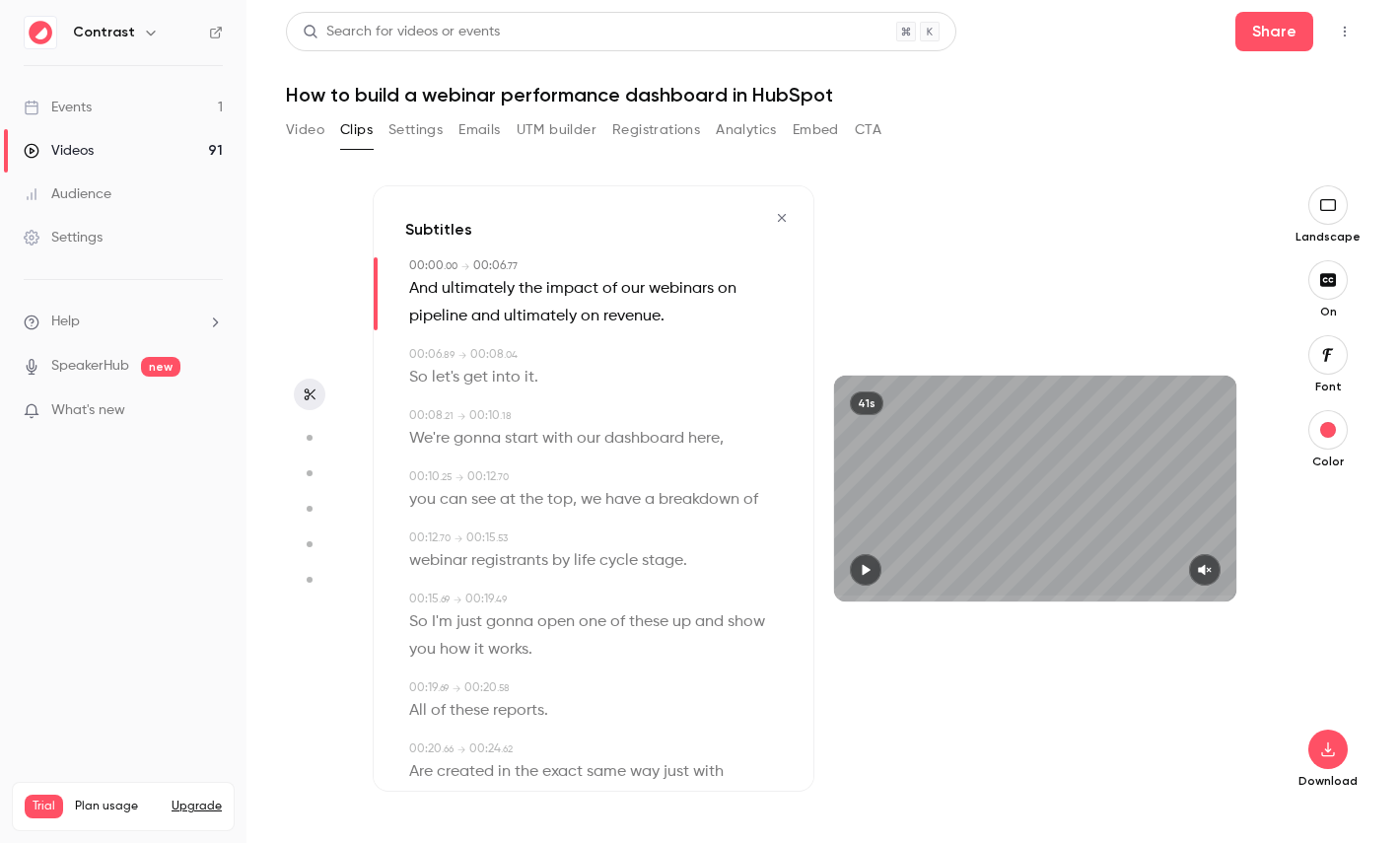type 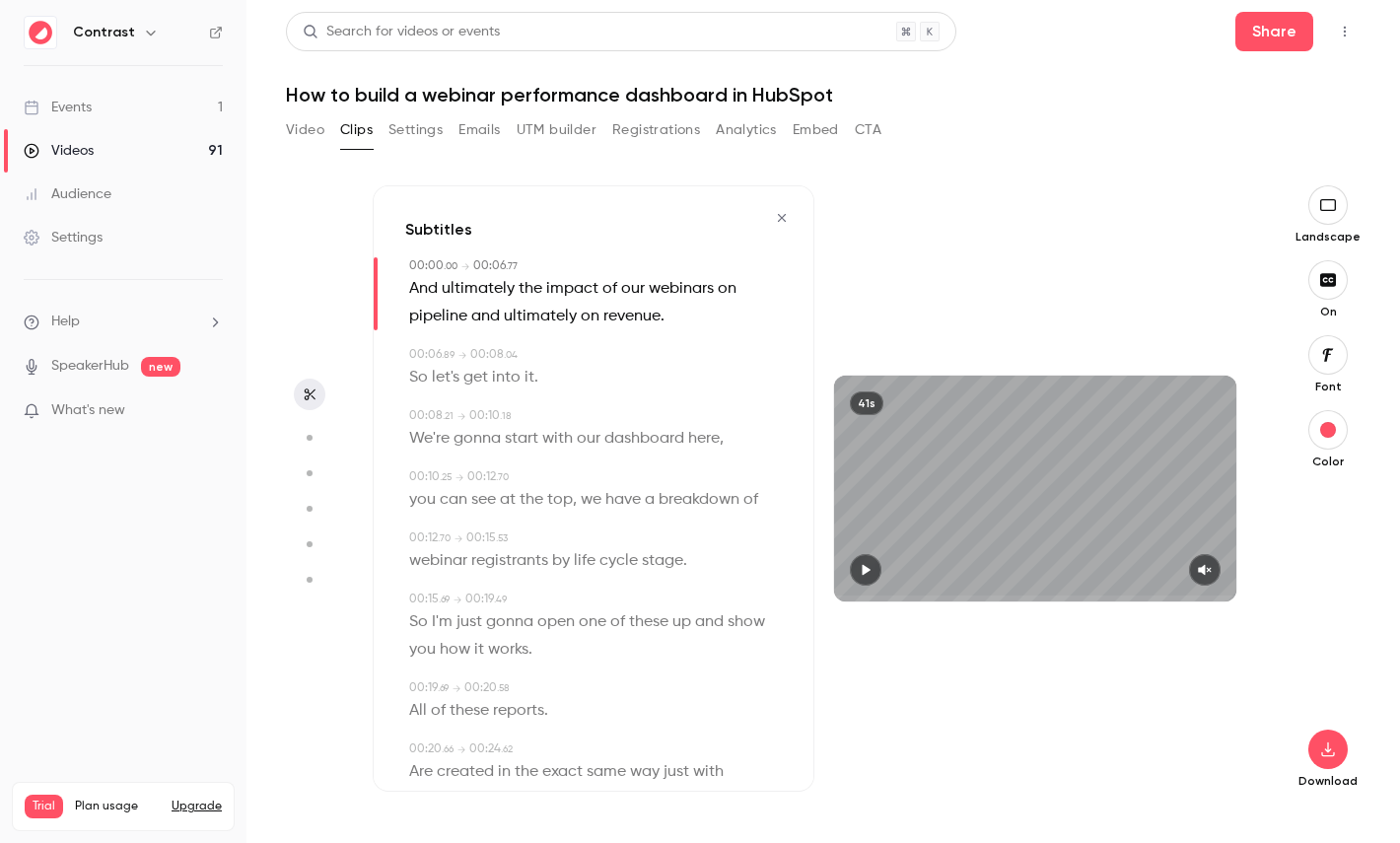 click 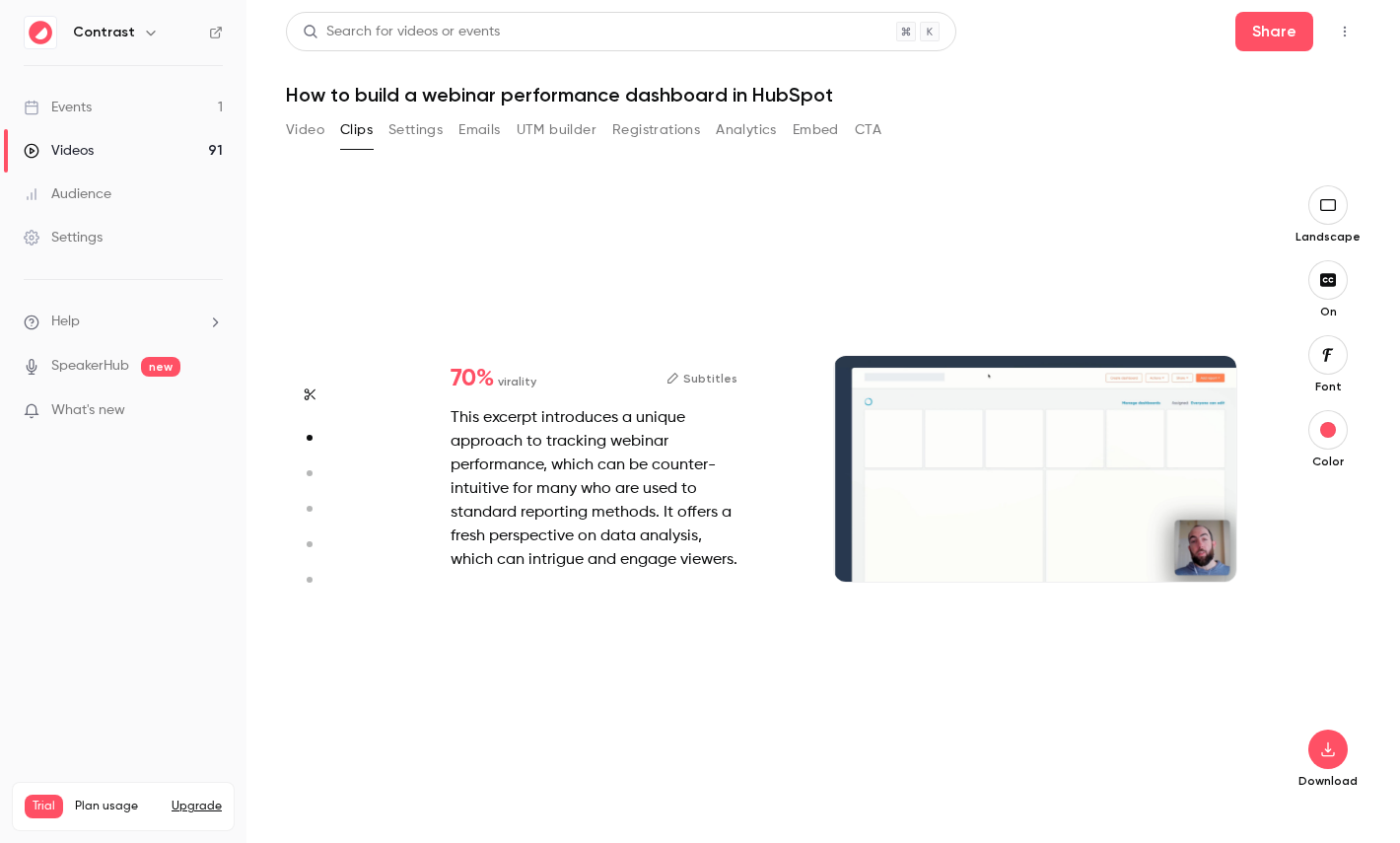 click 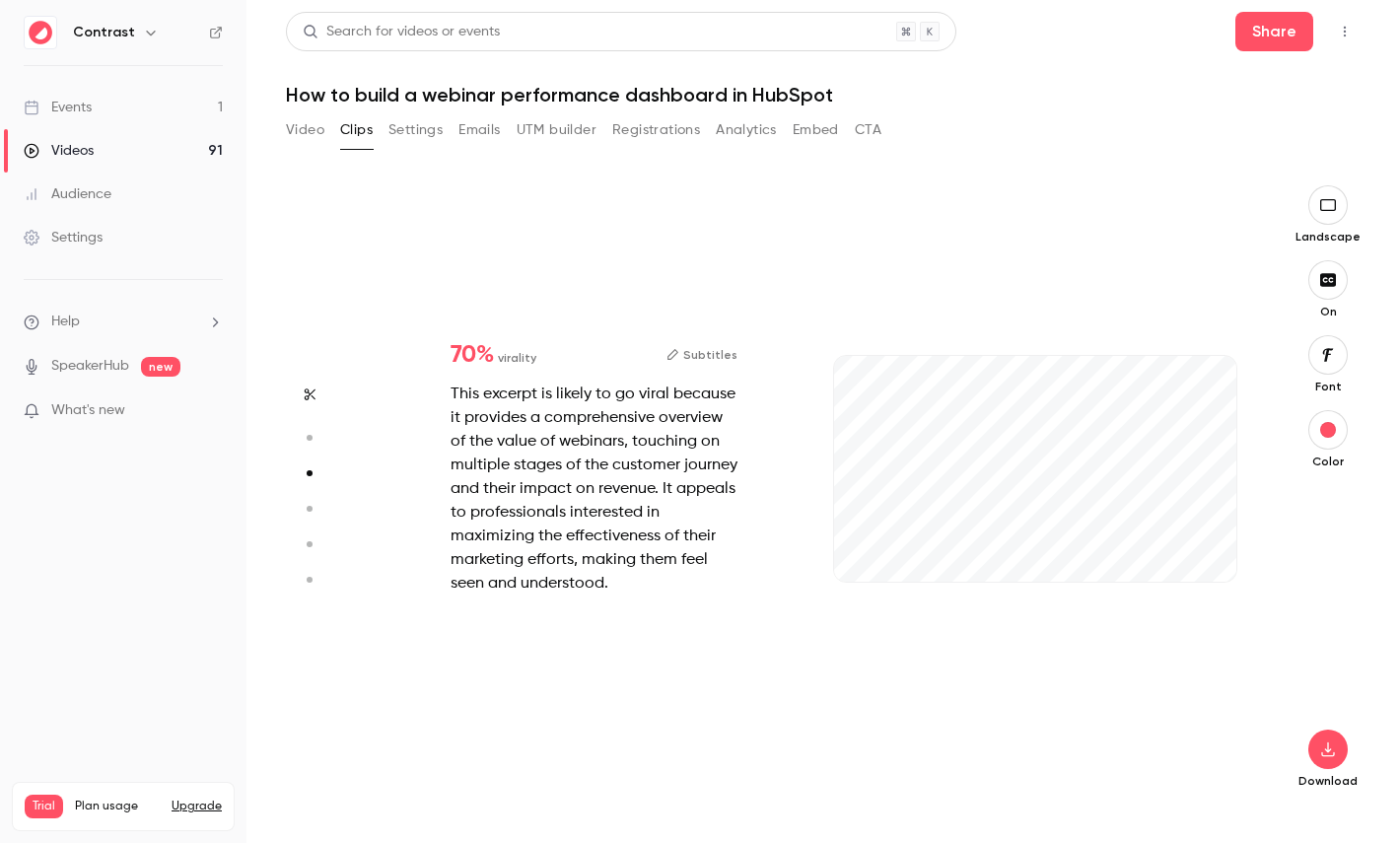 scroll, scrollTop: 1244, scrollLeft: 0, axis: vertical 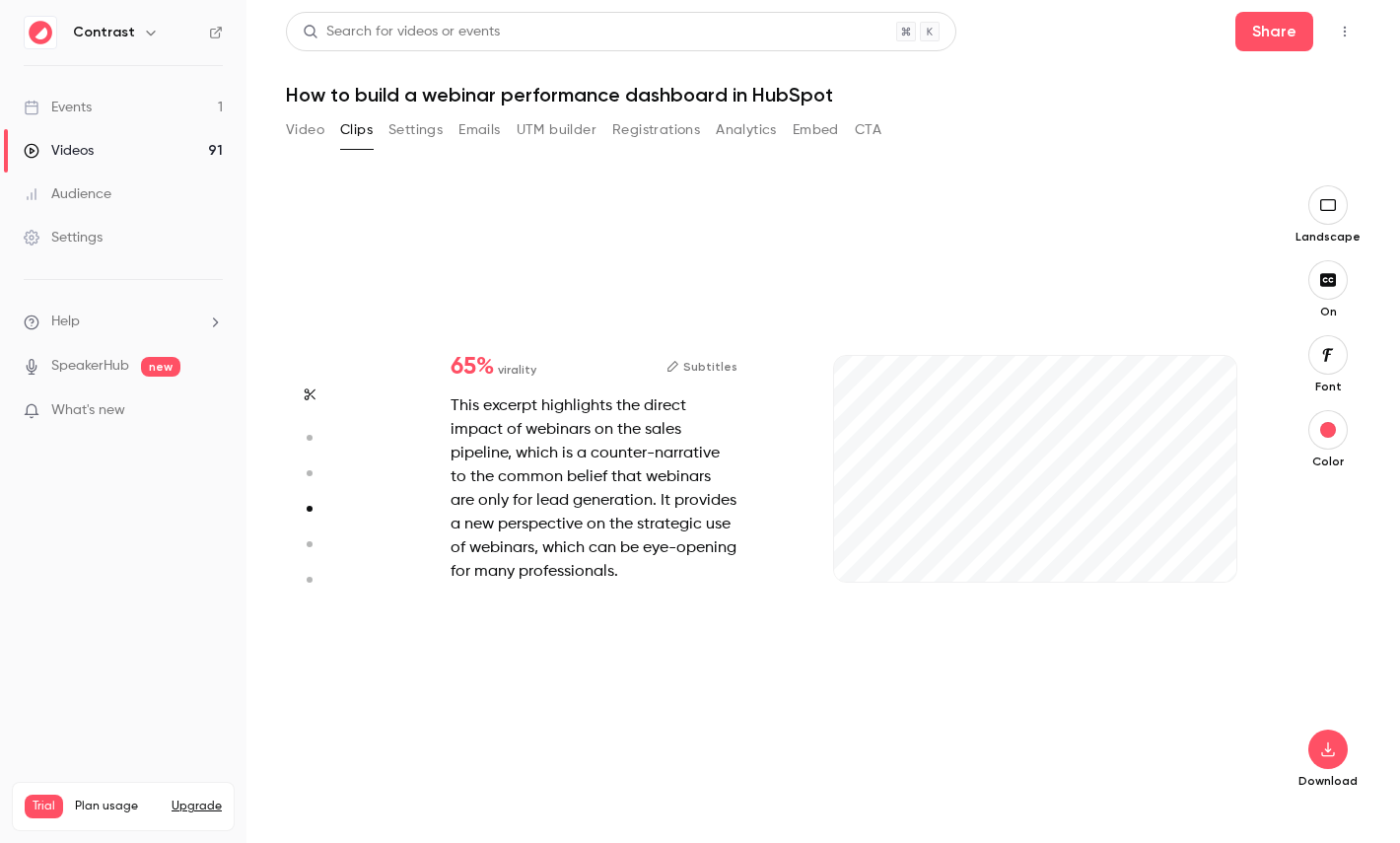 click at bounding box center (310, 544) 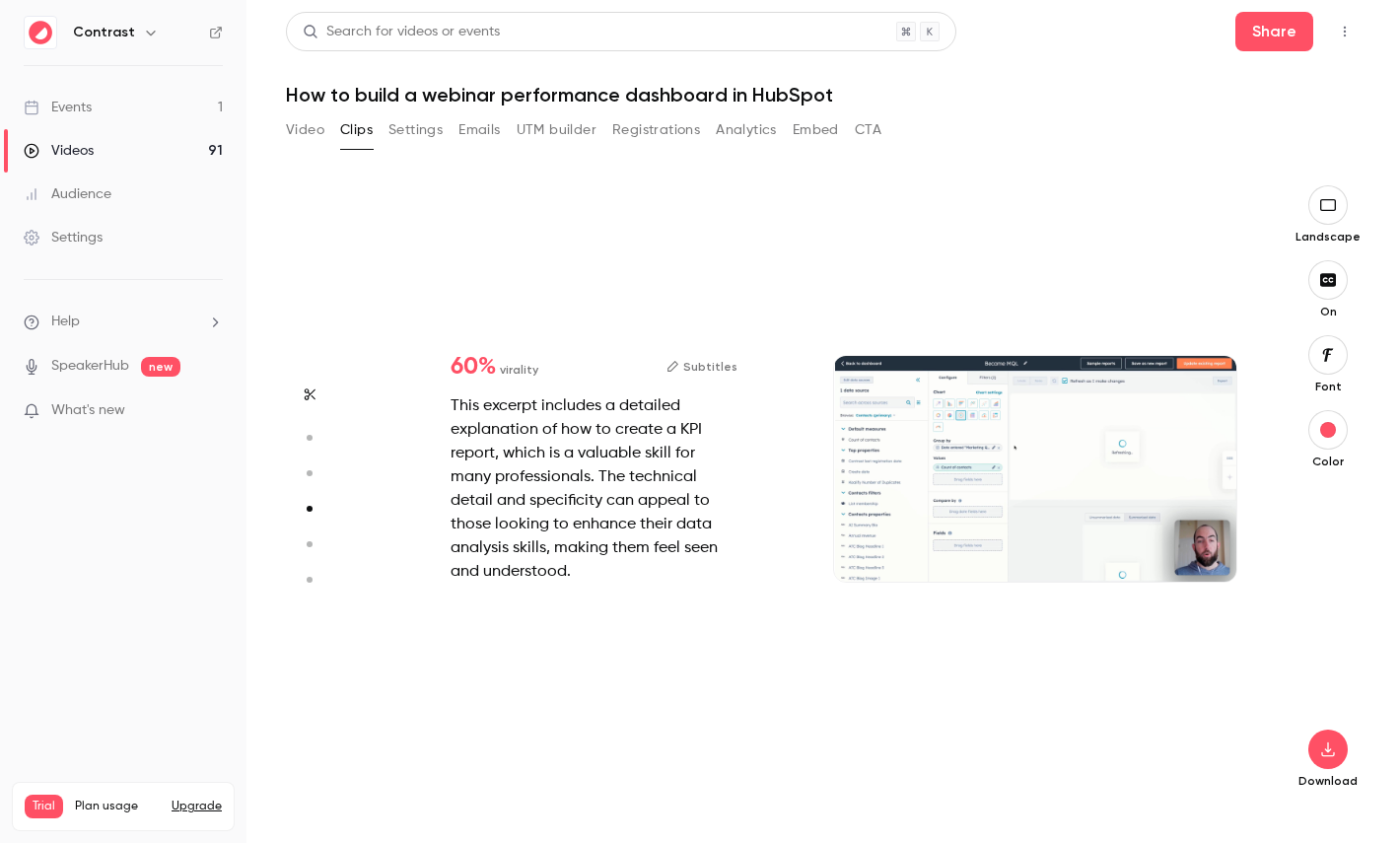 type on "*" 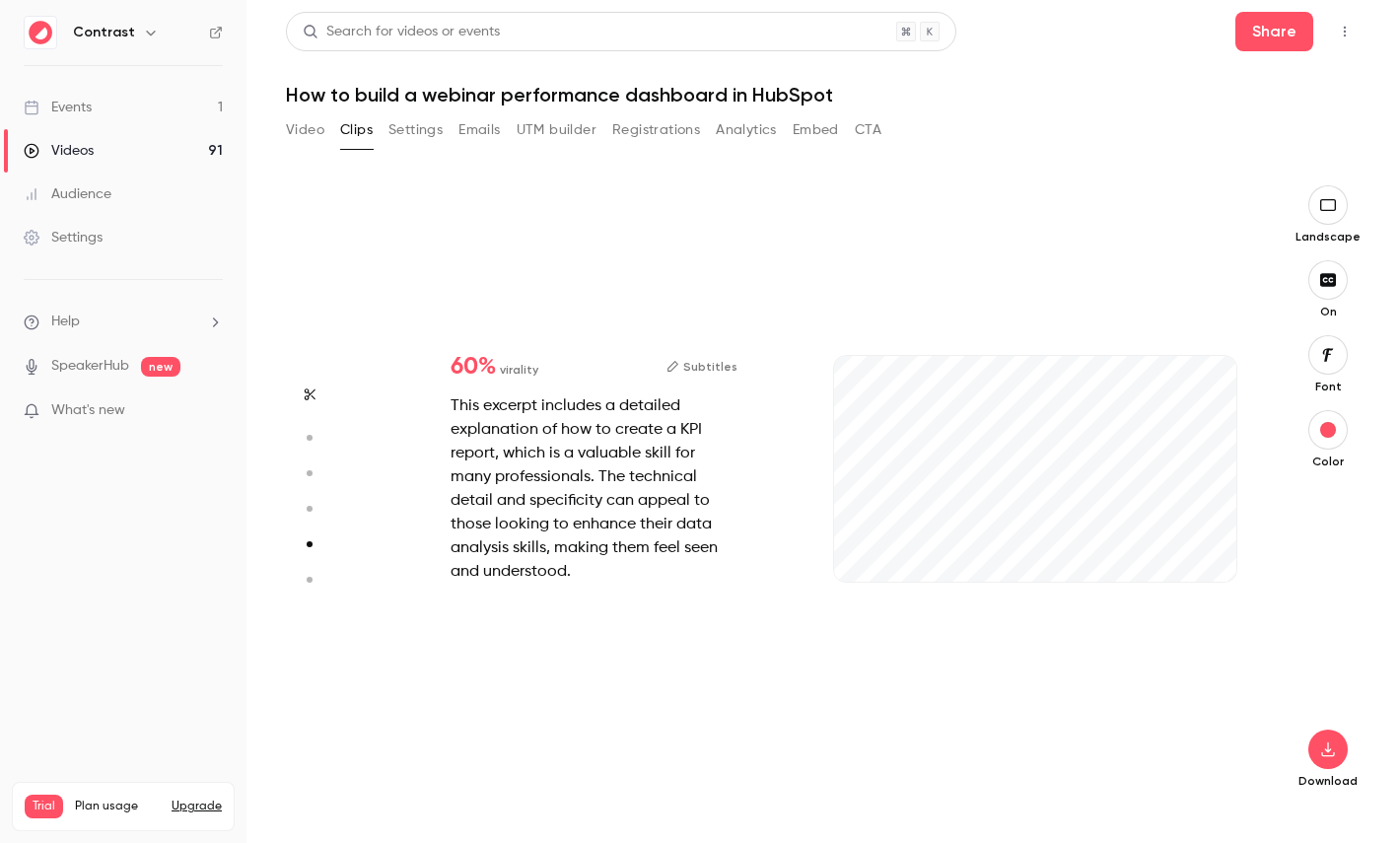 click 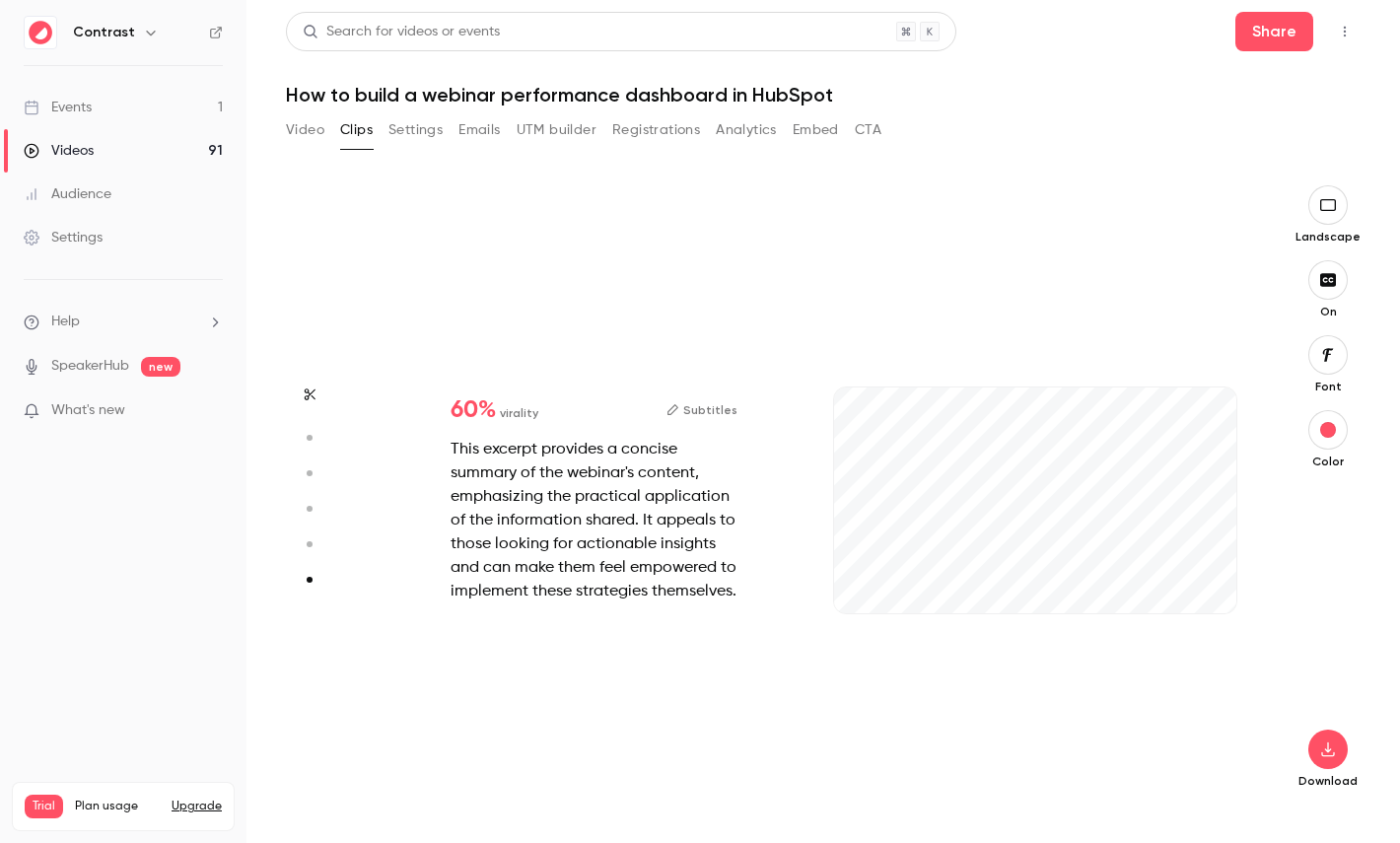 click at bounding box center (310, 544) 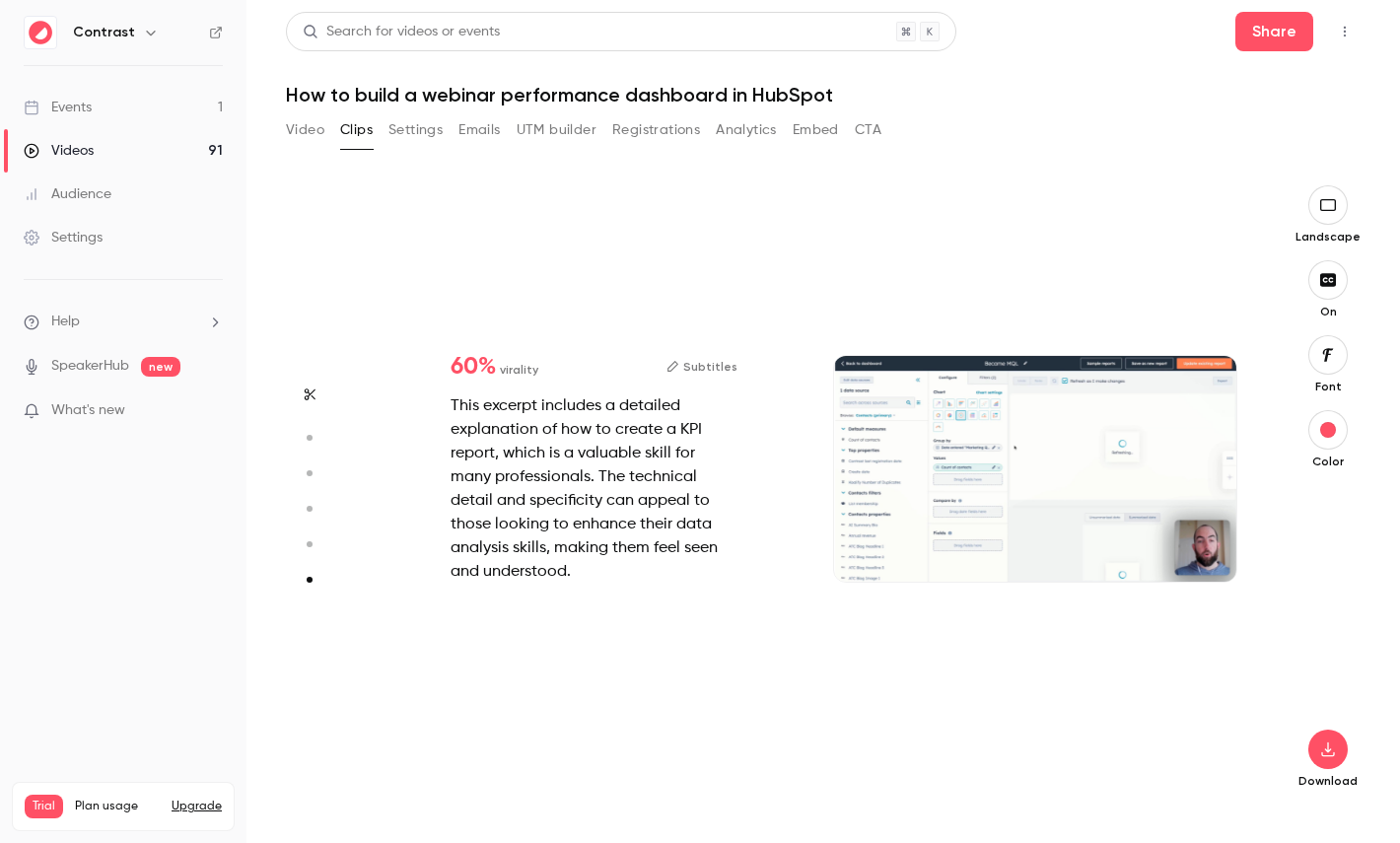 type on "*" 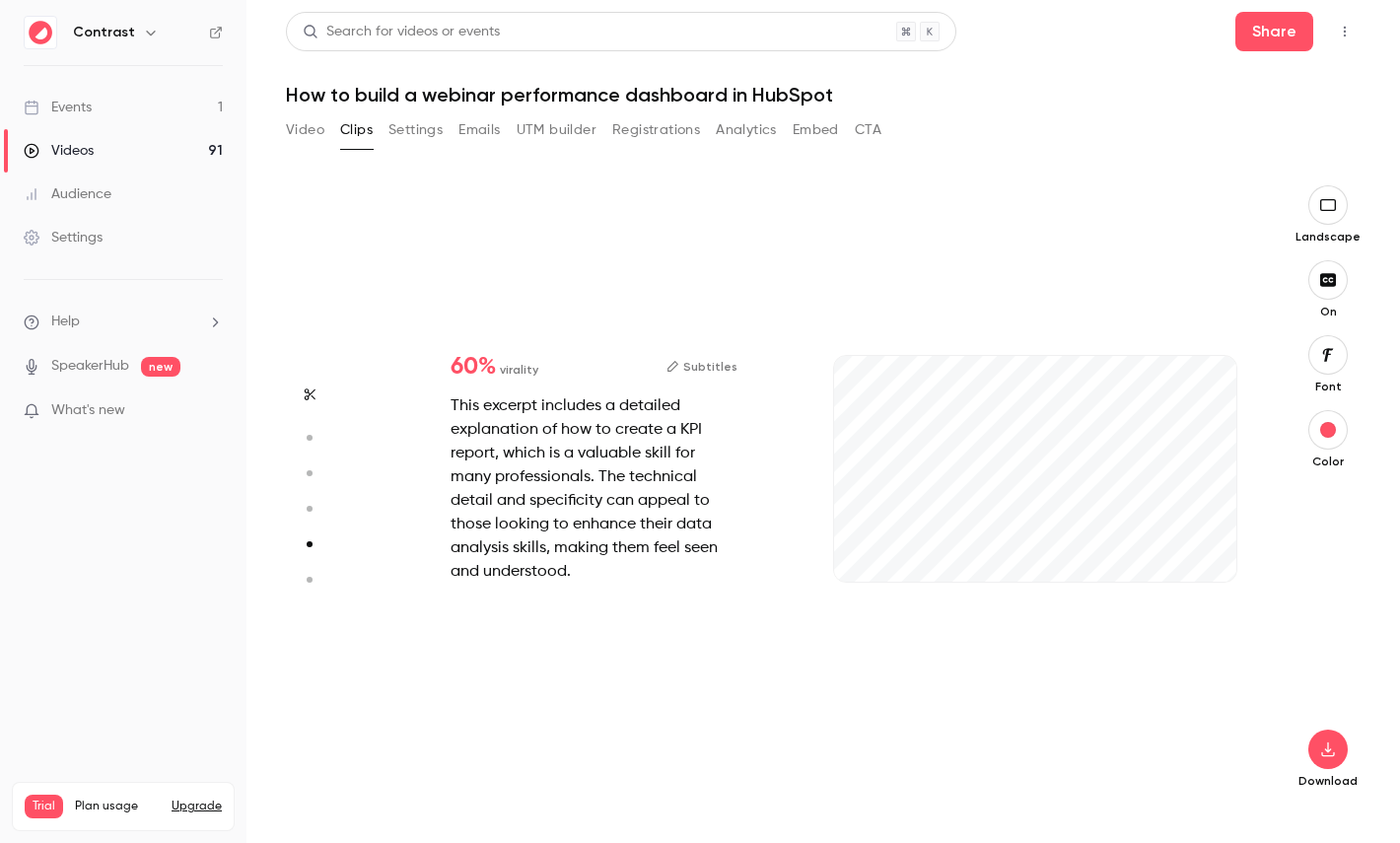 scroll, scrollTop: 2489, scrollLeft: 0, axis: vertical 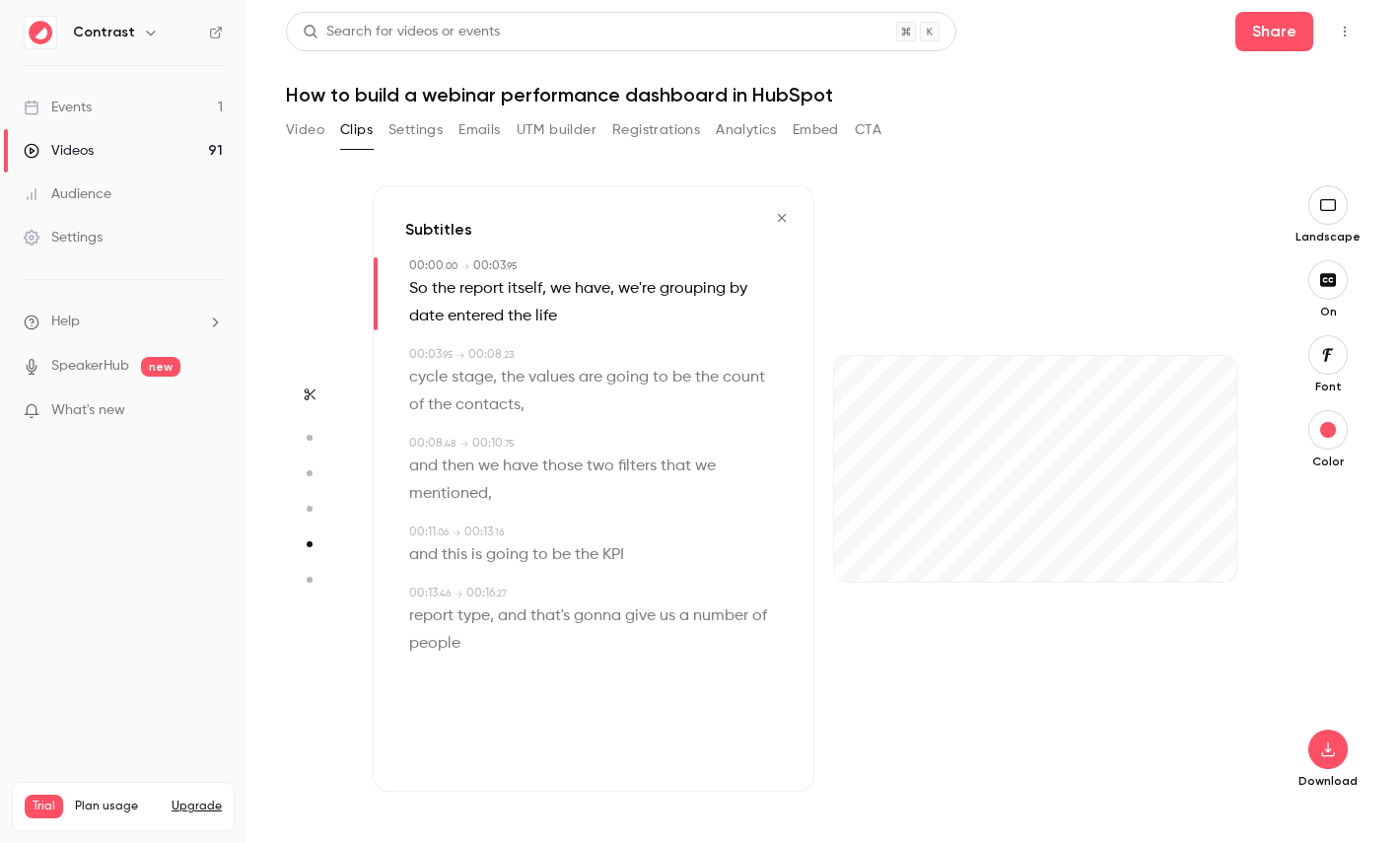 click at bounding box center [782, 218] 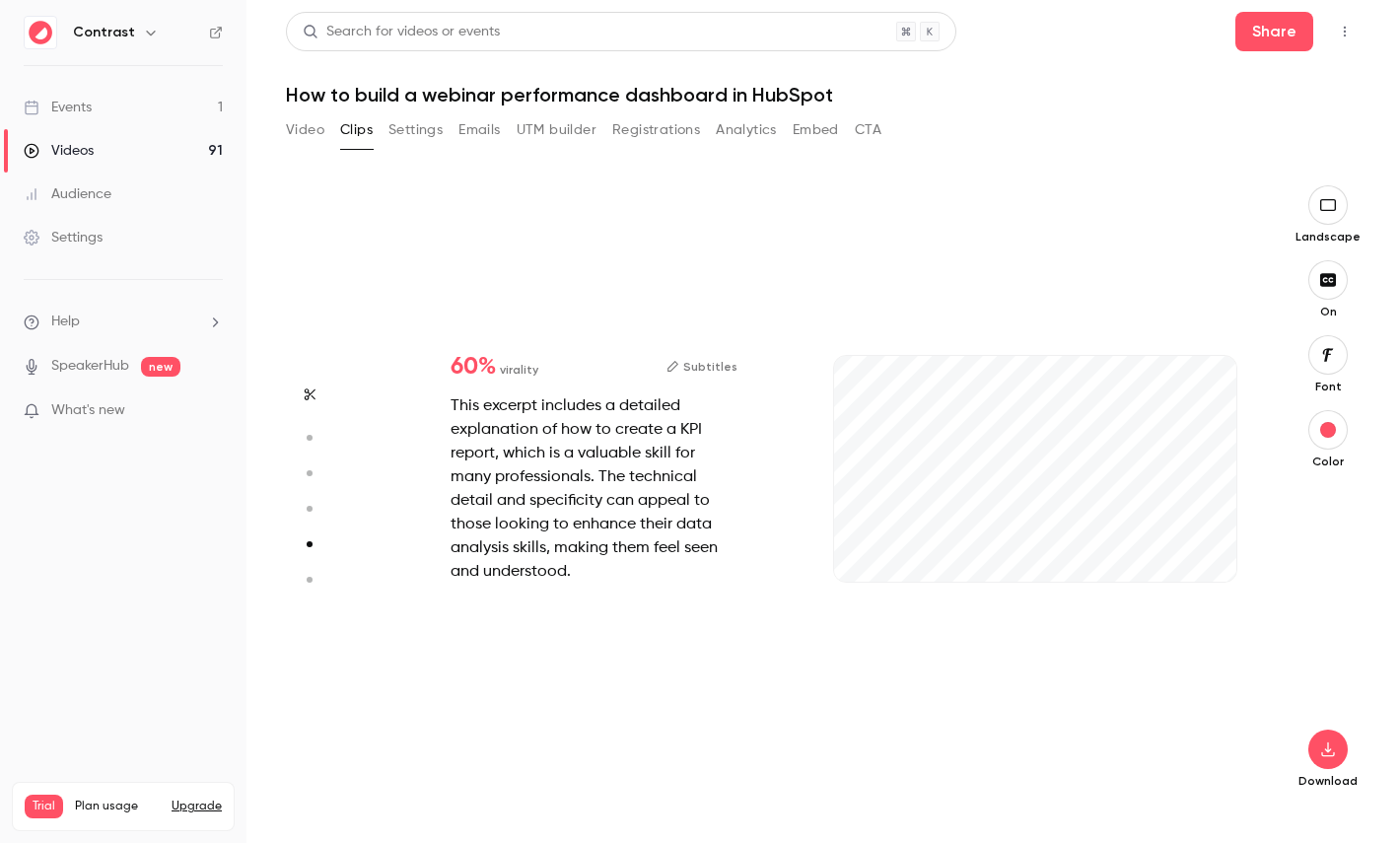 type on "*" 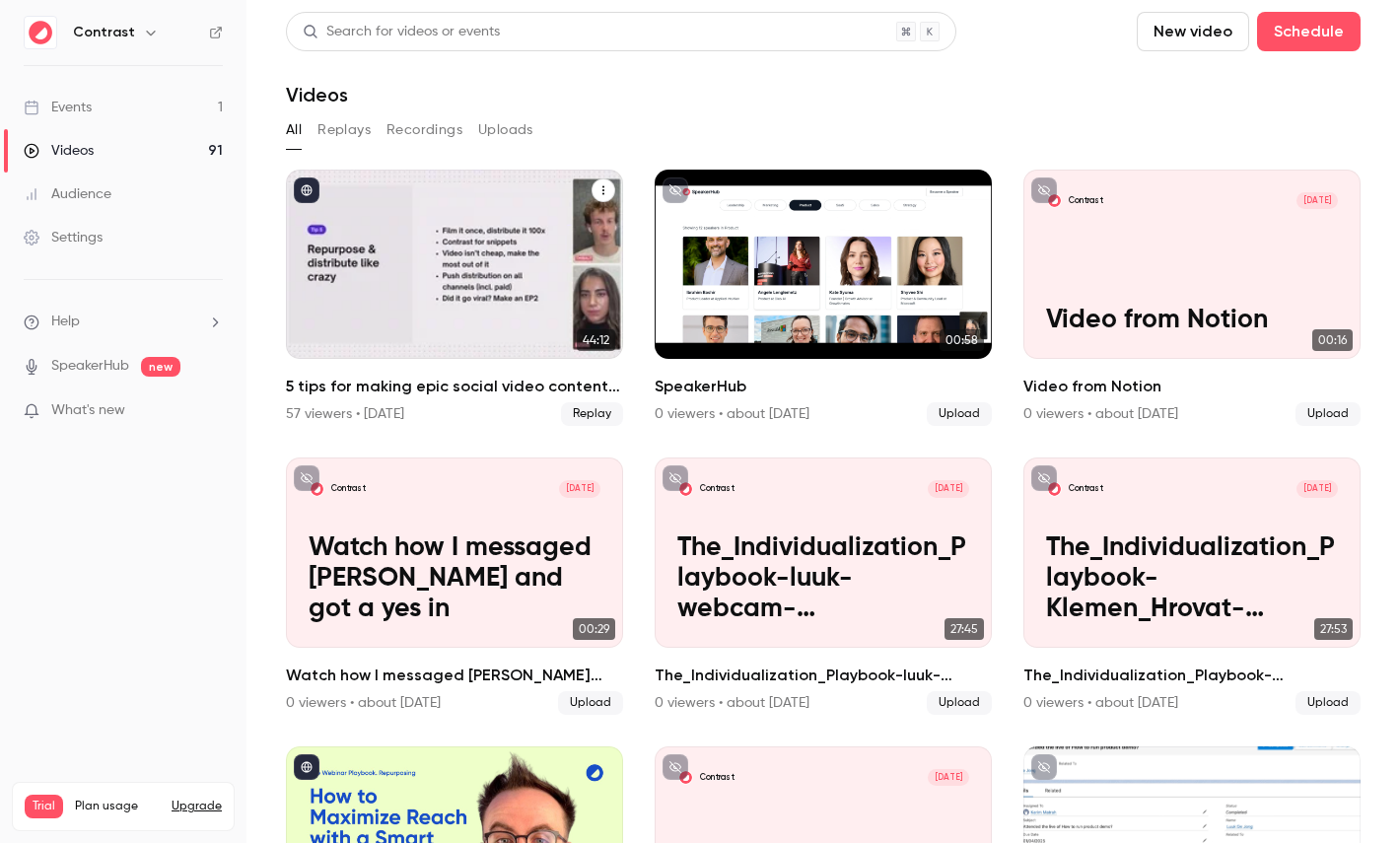 click at bounding box center (455, 264) 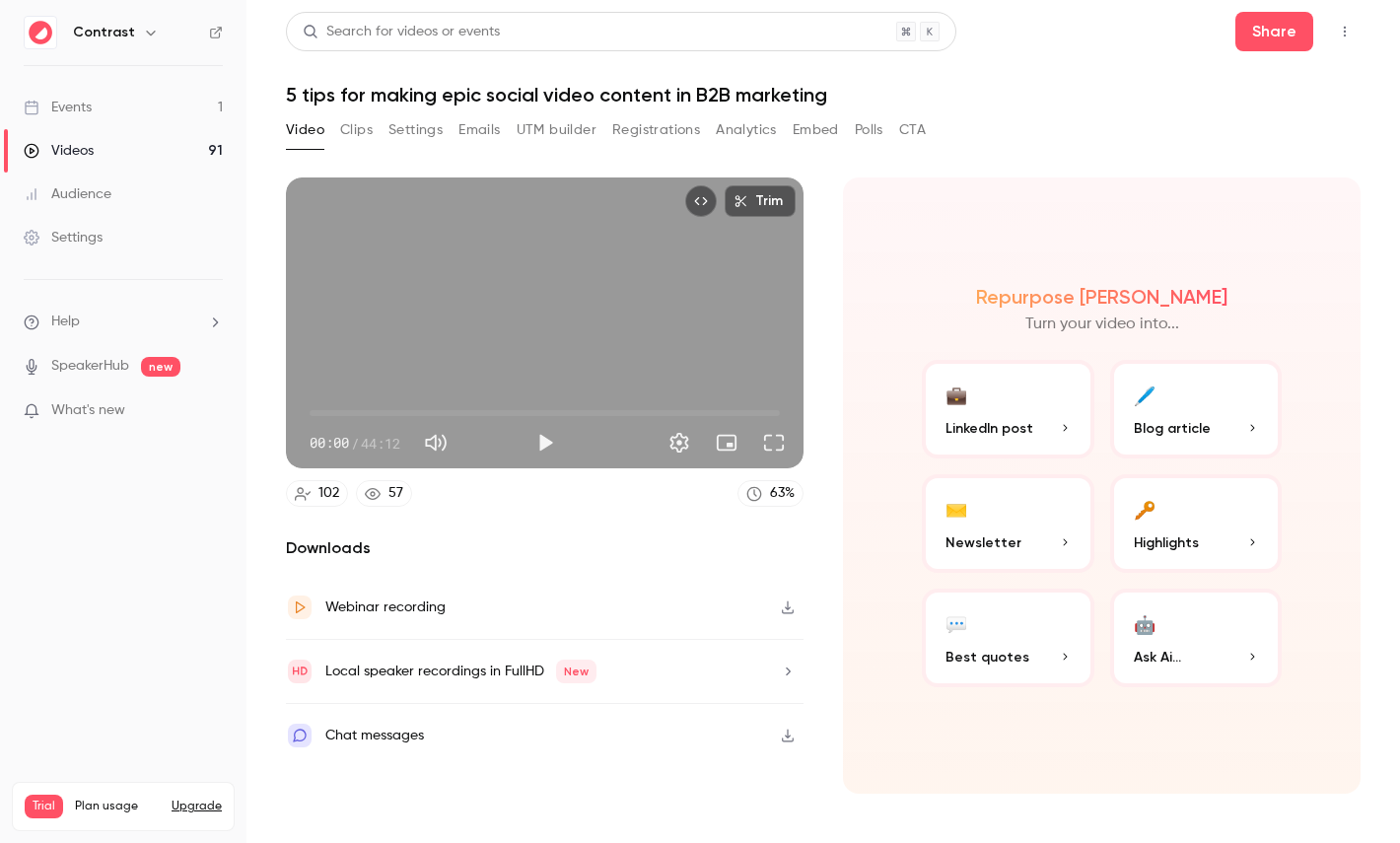 click on "44:12" at bounding box center [381, 443] 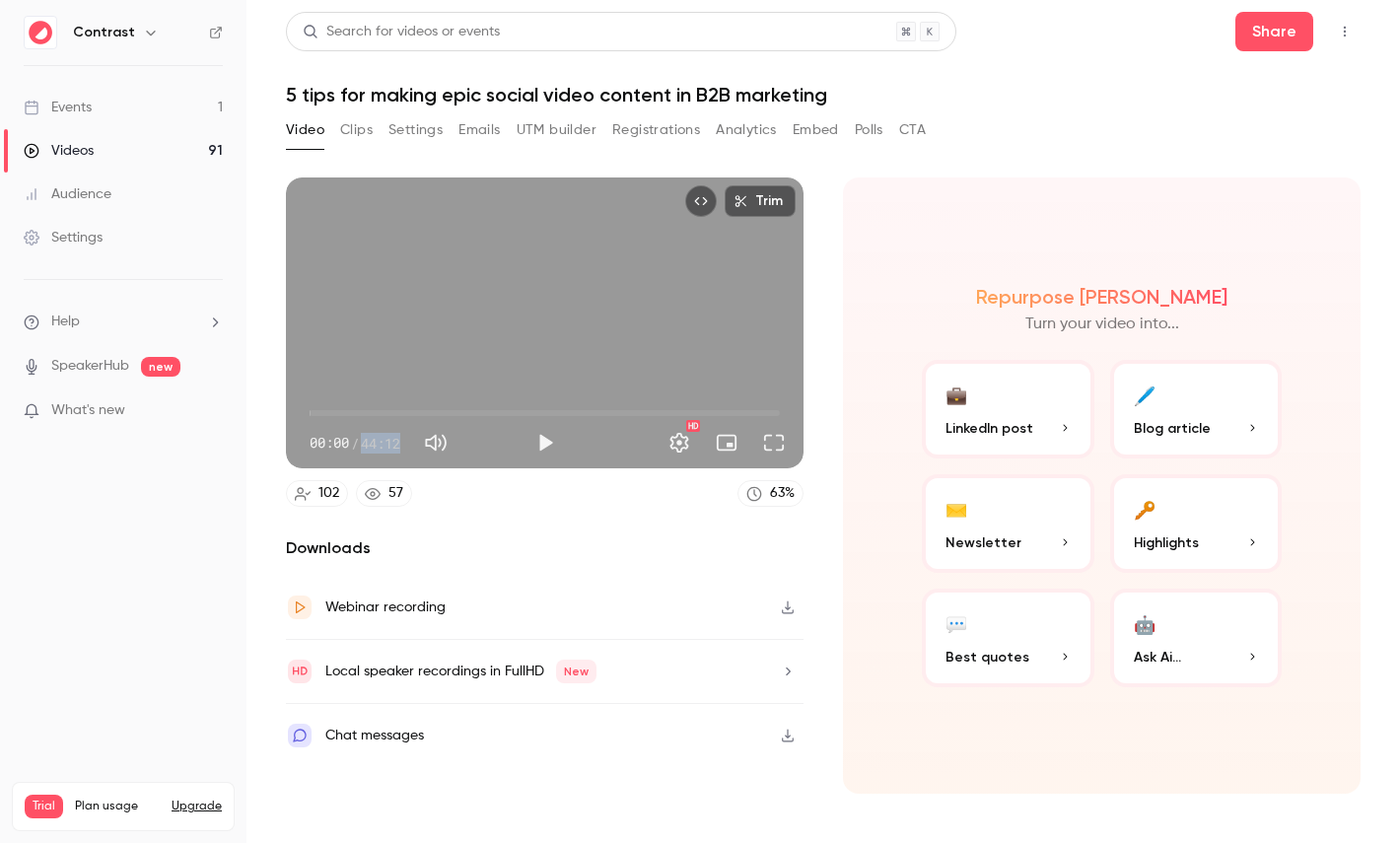 drag, startPoint x: 370, startPoint y: 444, endPoint x: 400, endPoint y: 443, distance: 30.016662 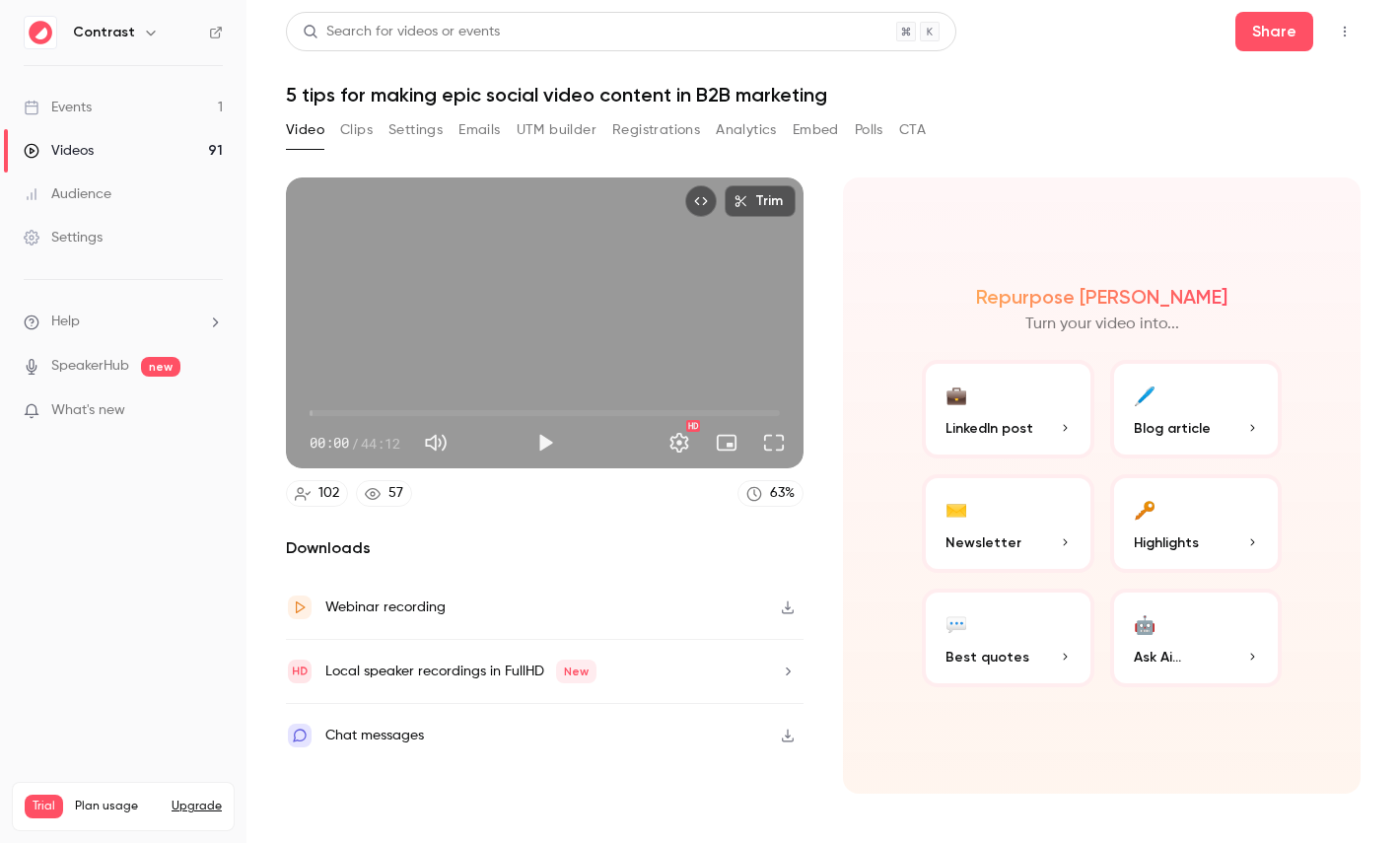 click on "102 57 63 %" at bounding box center (544, 493) 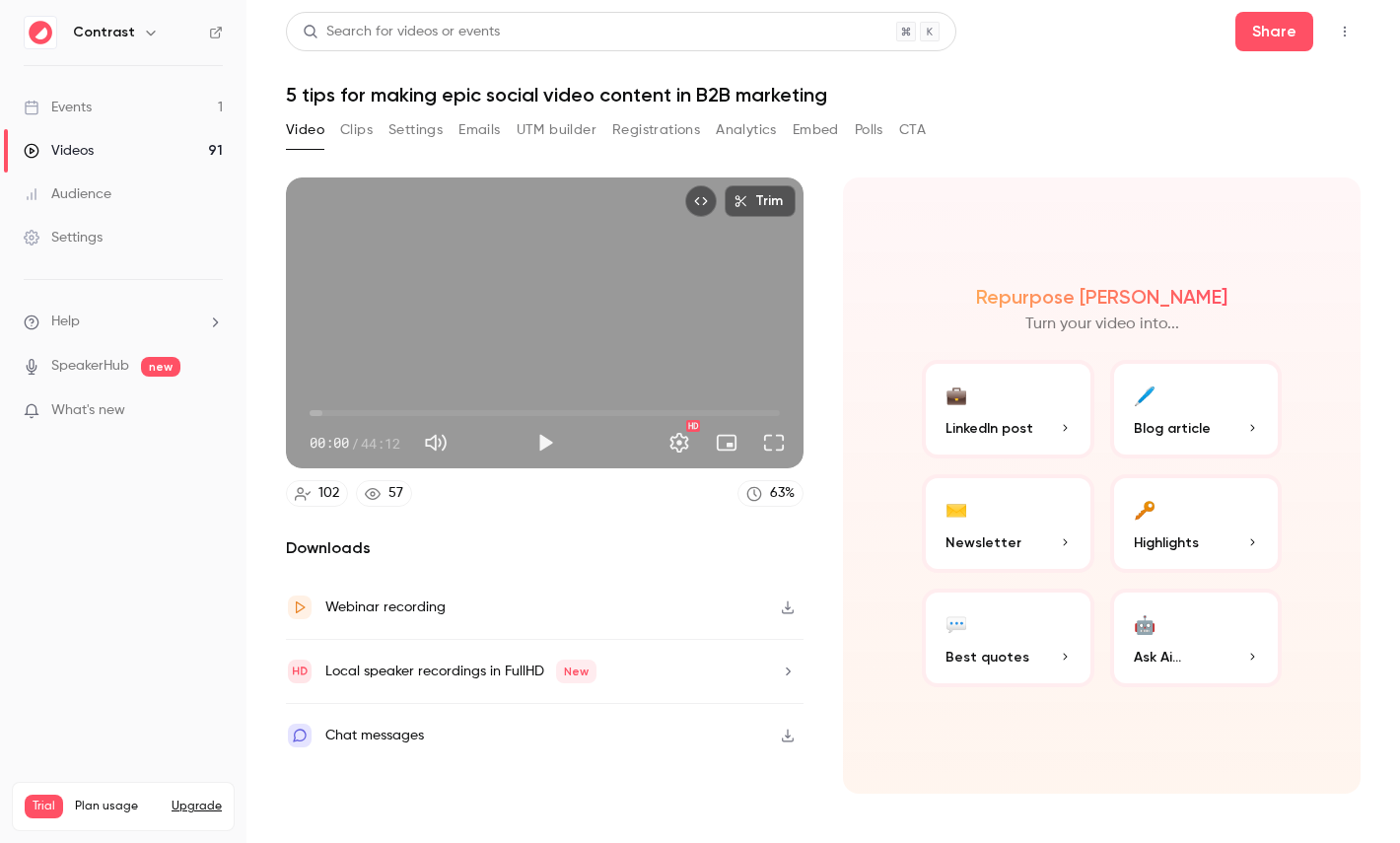 click on "🔑 Highlights" at bounding box center [1196, 524] 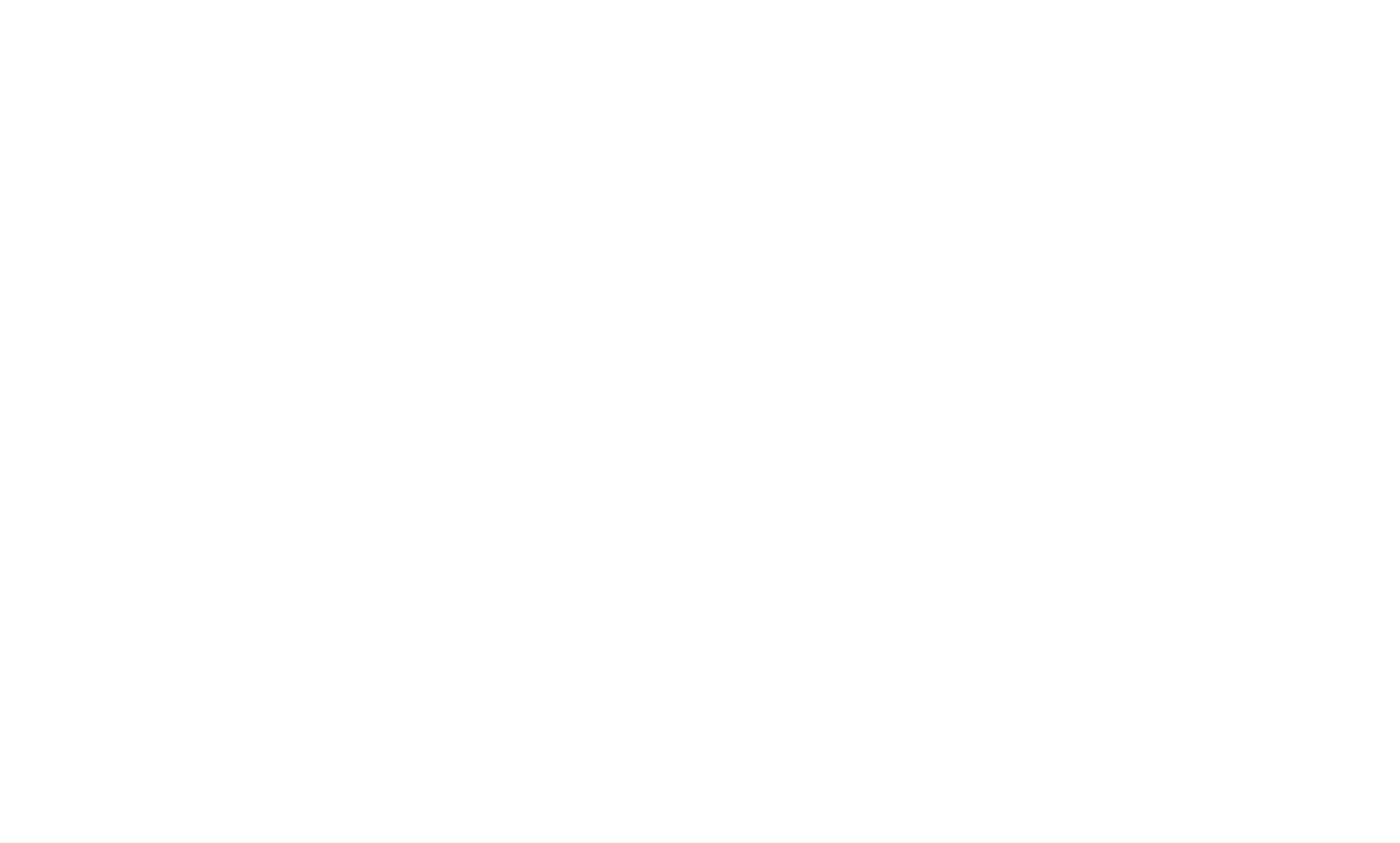 scroll, scrollTop: 0, scrollLeft: 0, axis: both 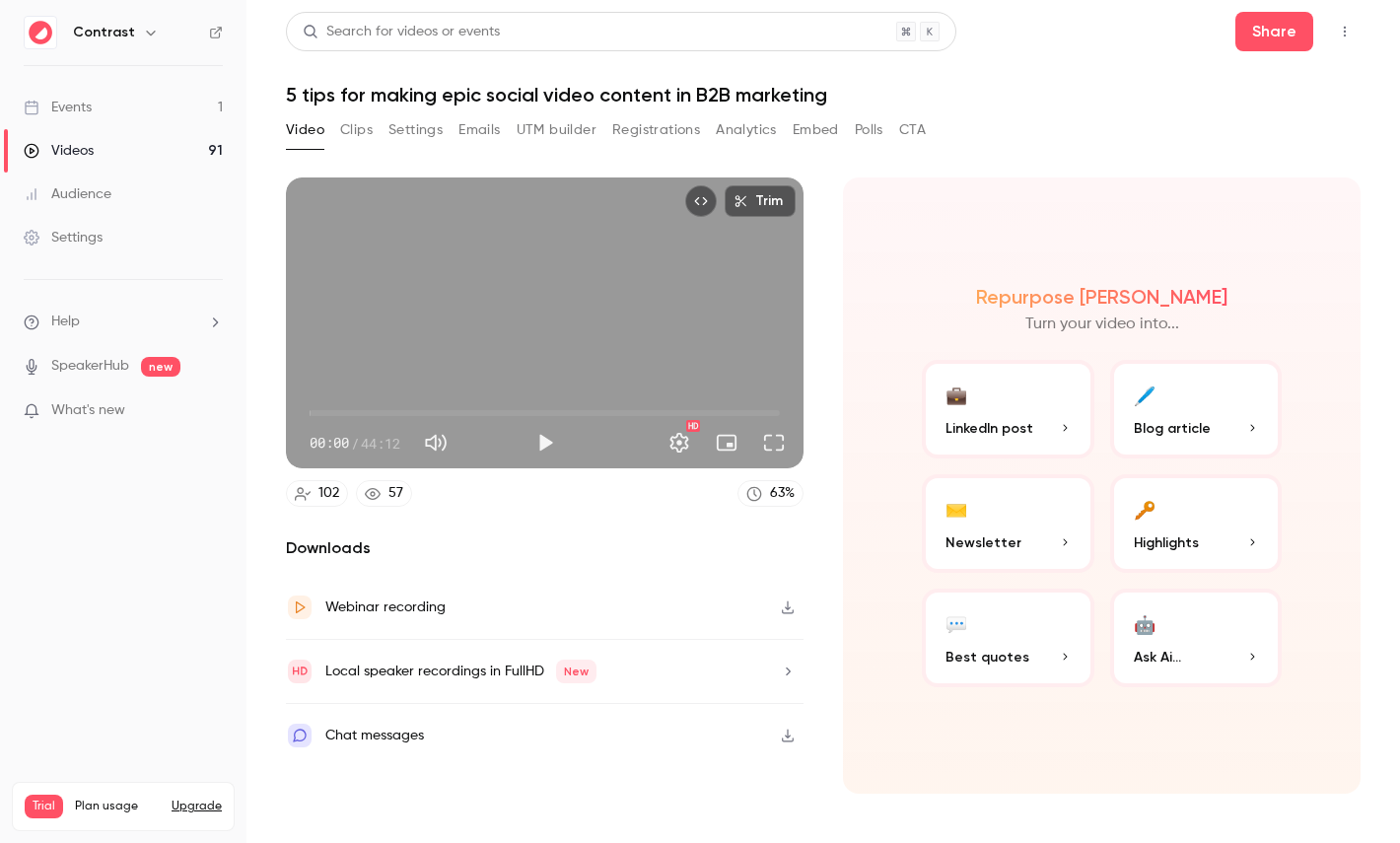 click on "🔑 Highlights" at bounding box center (1196, 524) 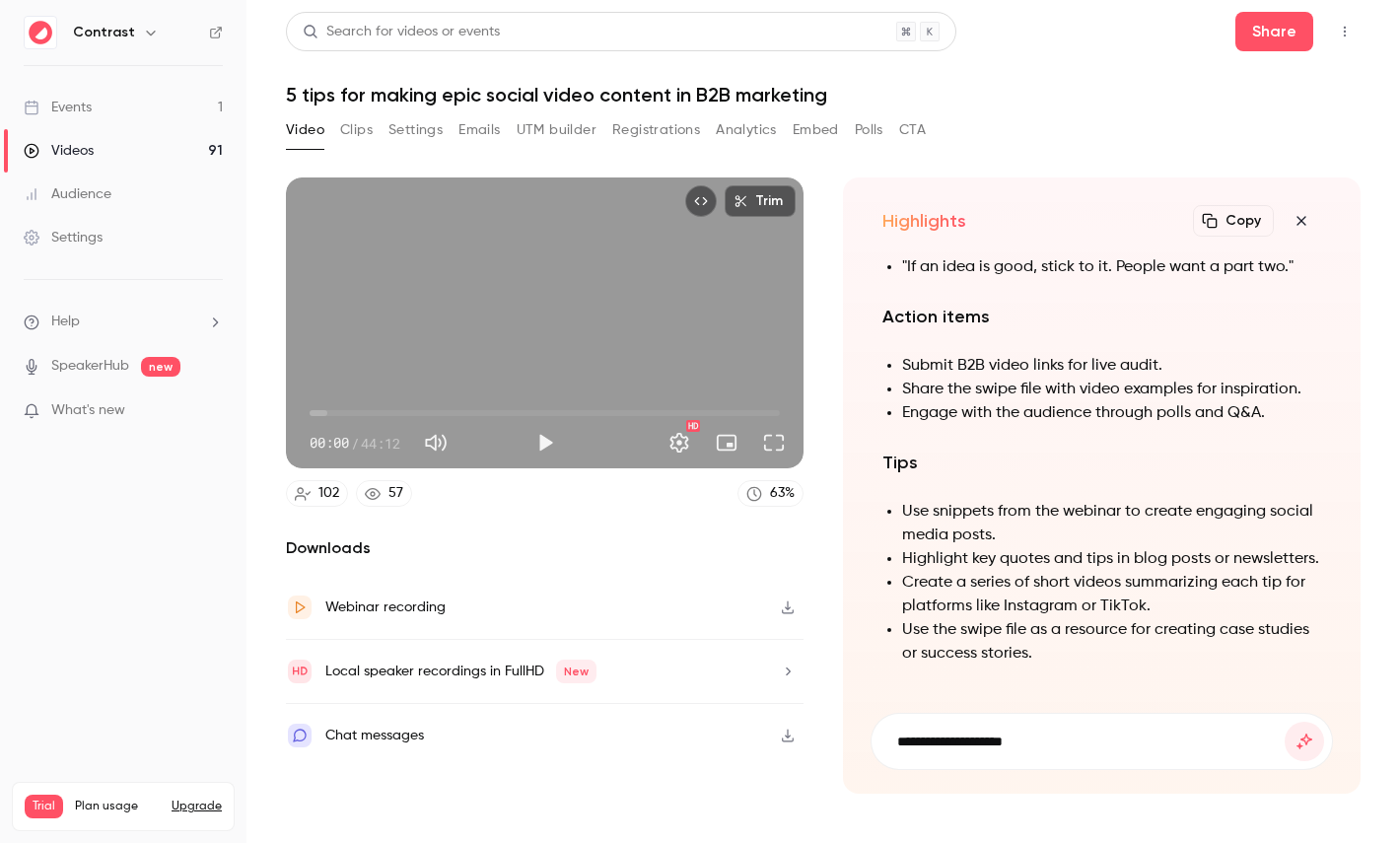 type on "**********" 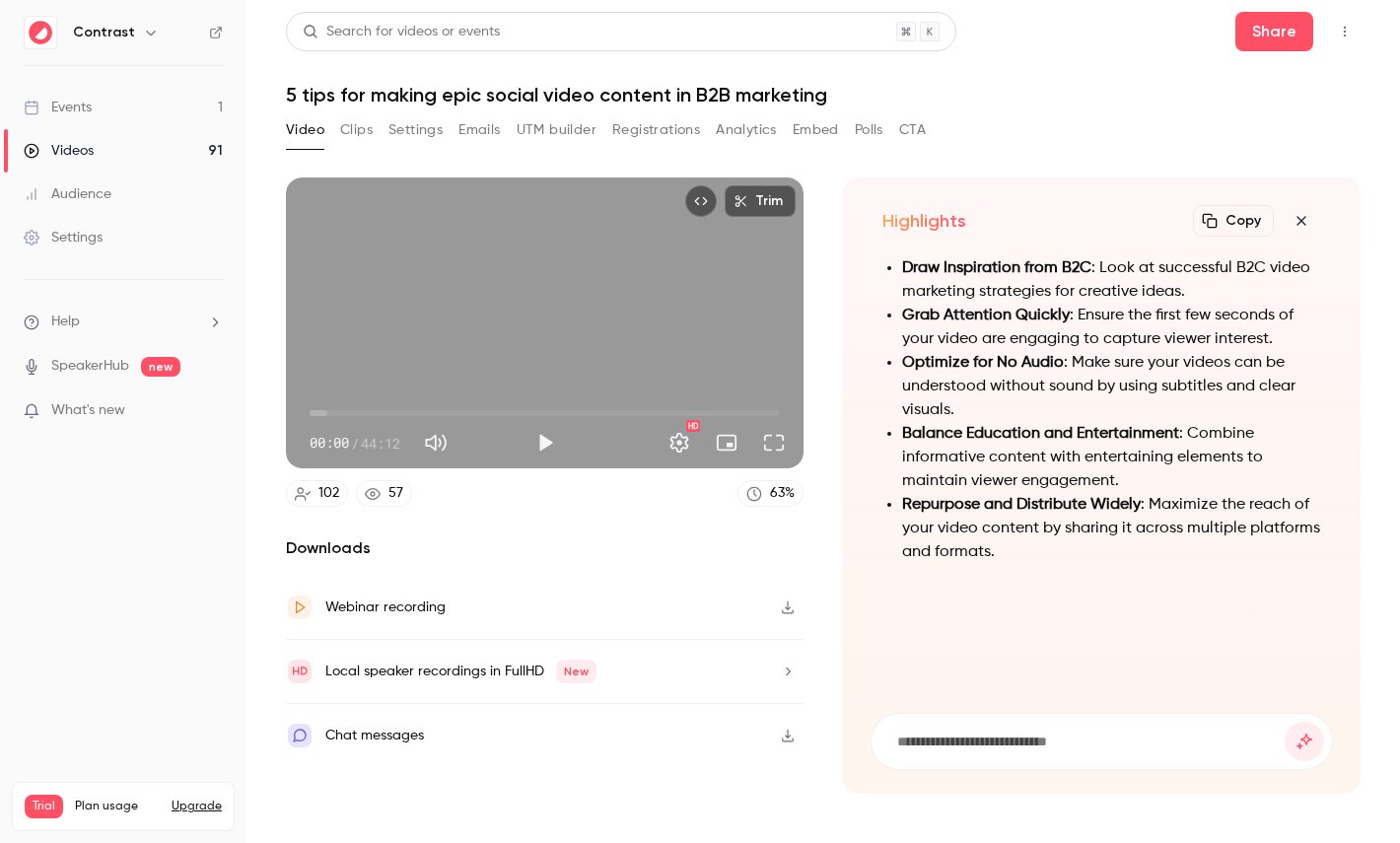 click at bounding box center [1301, 221] 